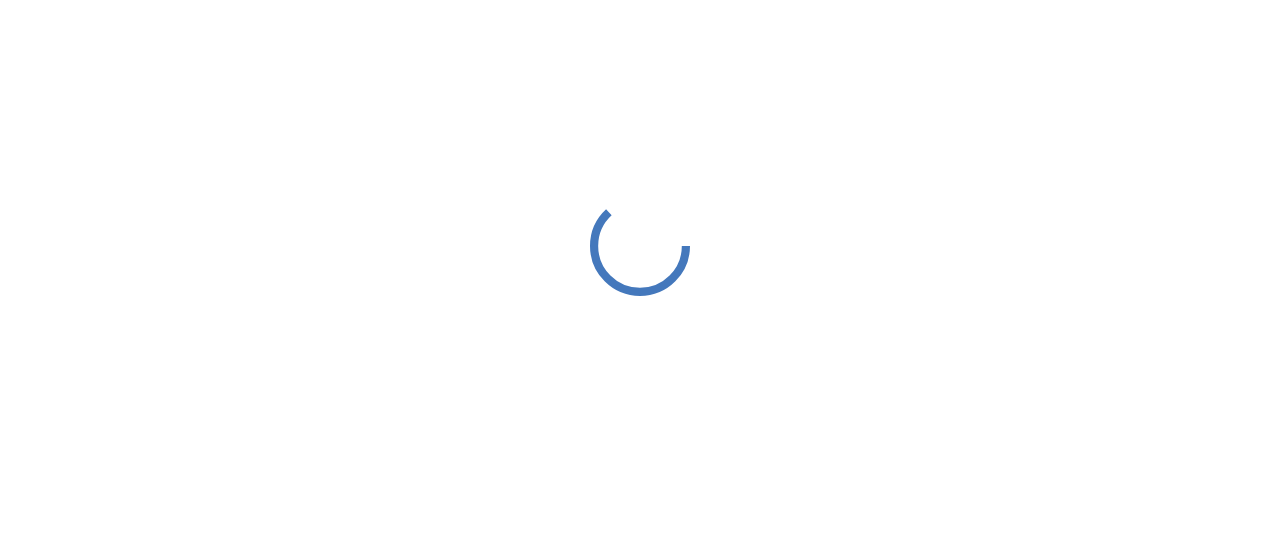 scroll, scrollTop: 0, scrollLeft: 0, axis: both 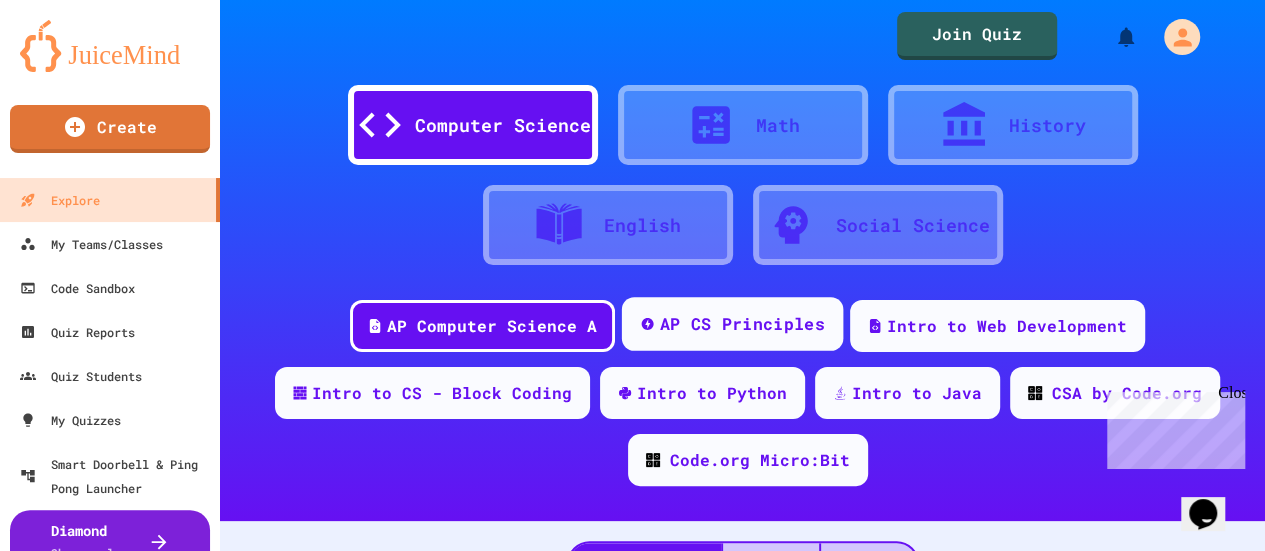 click on "AP CS Principles" at bounding box center (742, 324) 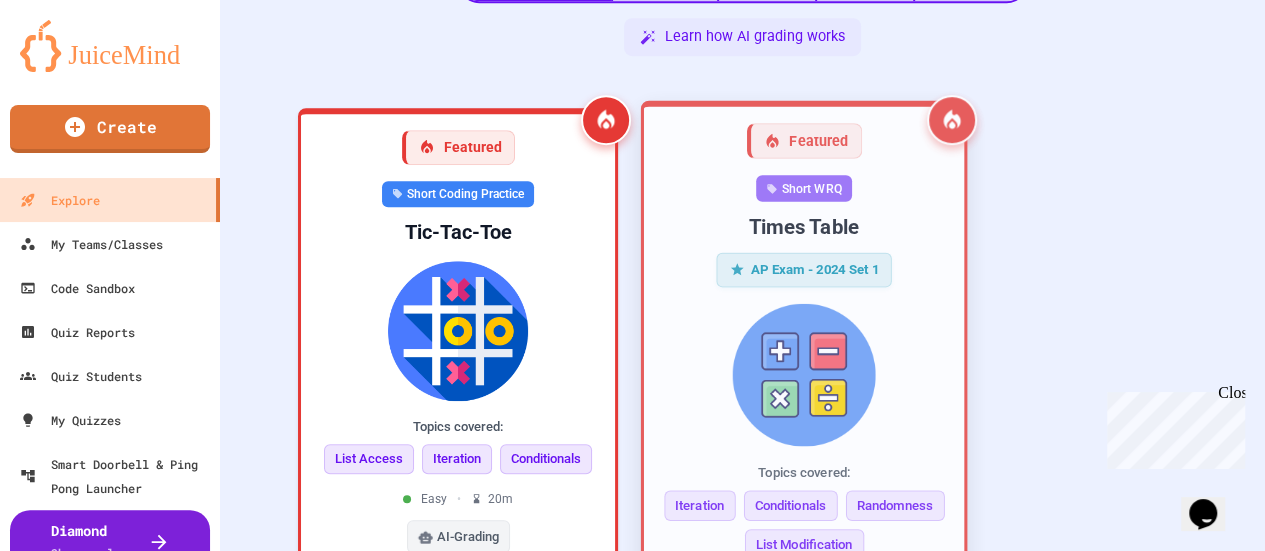 scroll, scrollTop: 500, scrollLeft: 0, axis: vertical 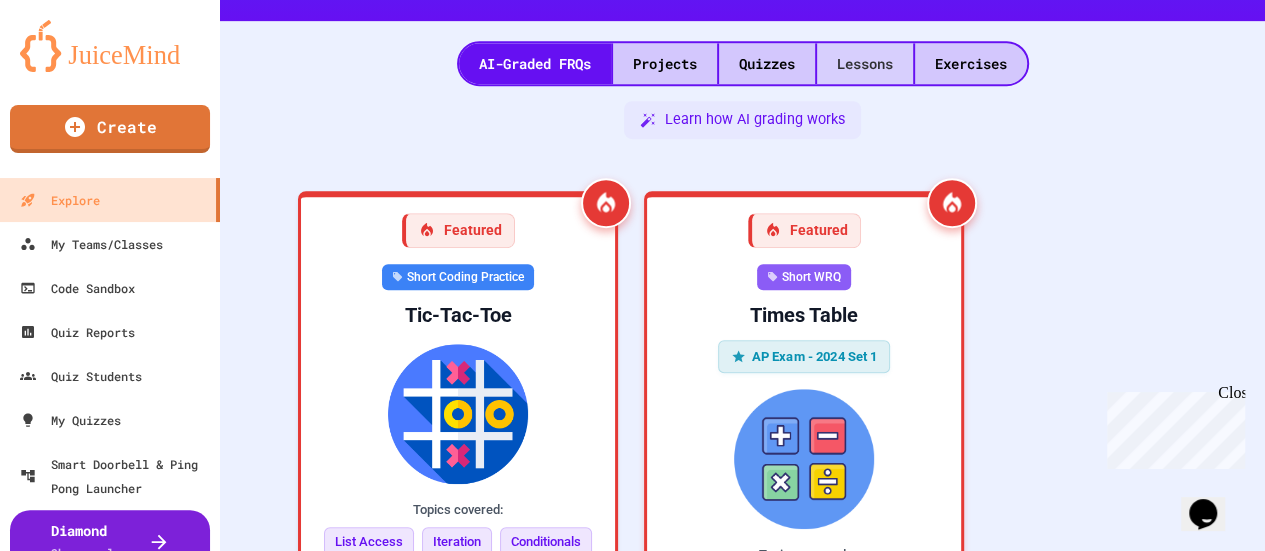 click on "Lessons" at bounding box center [865, 63] 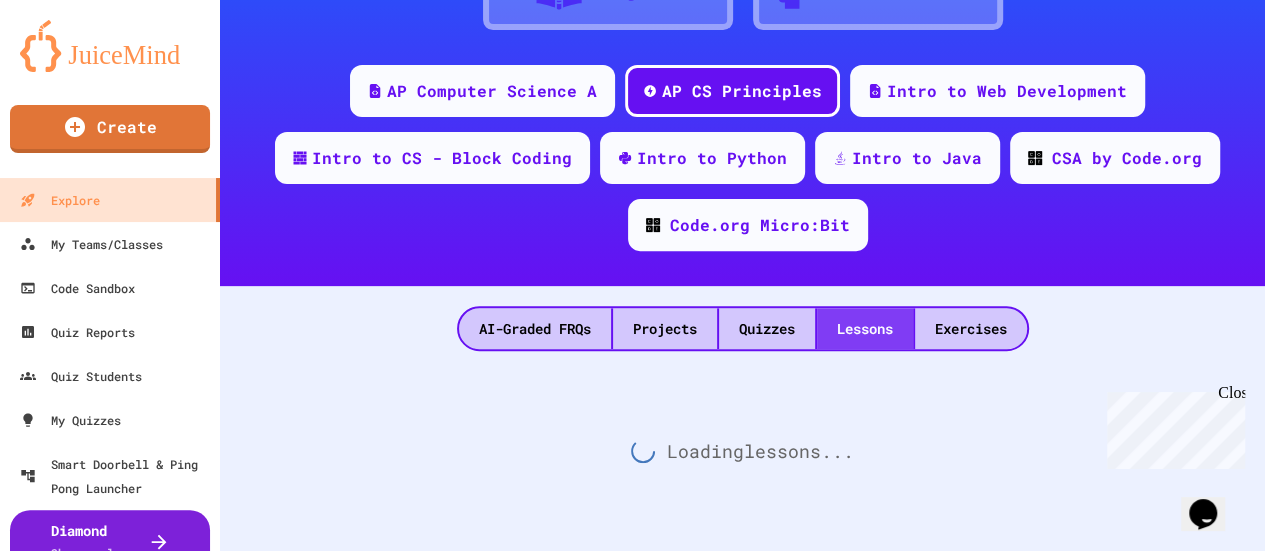 scroll, scrollTop: 250, scrollLeft: 0, axis: vertical 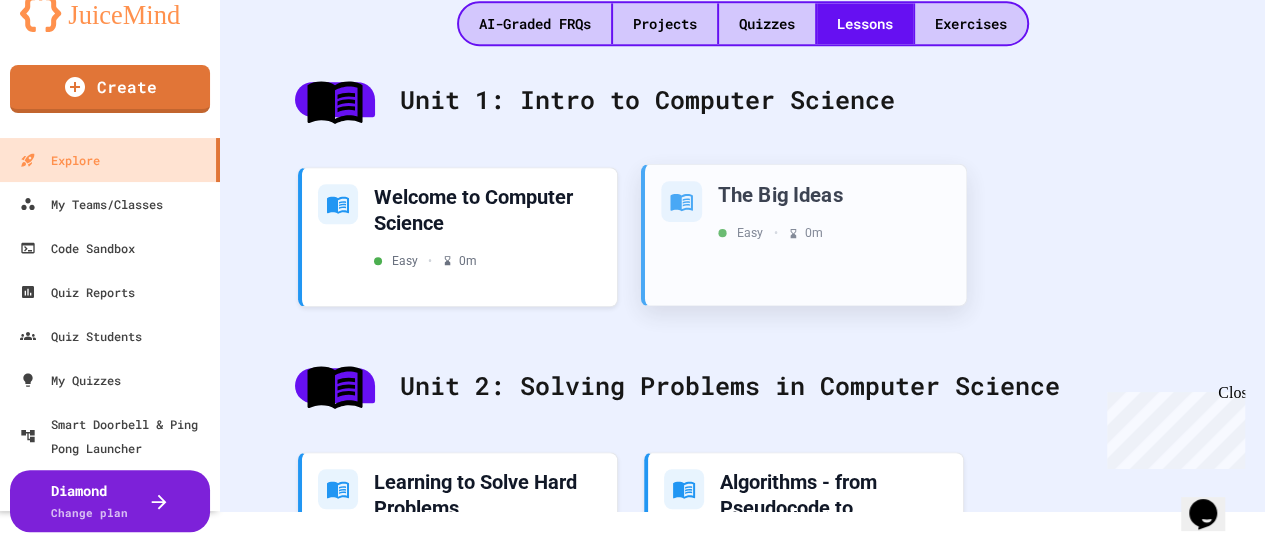 click on "The Big Ideas" at bounding box center (834, 193) 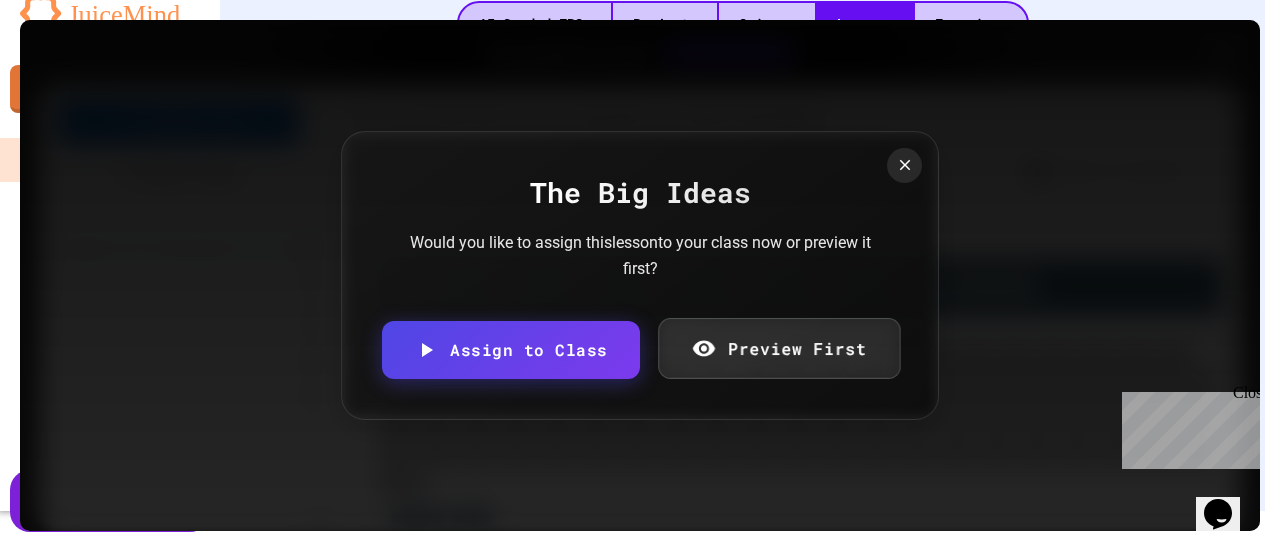 click on "Preview First" at bounding box center (779, 348) 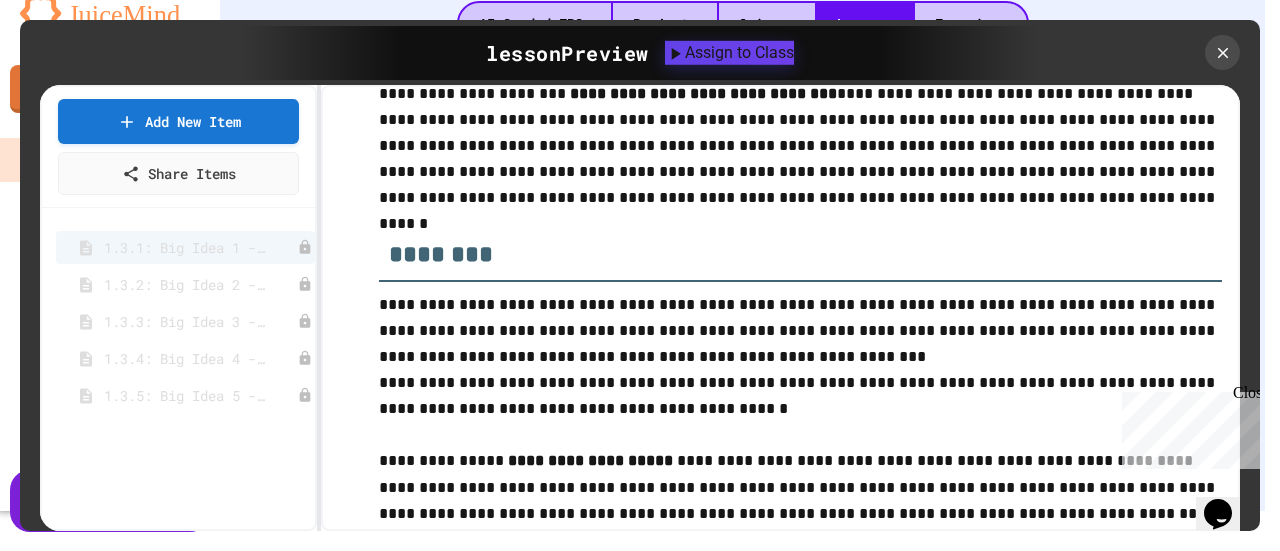 scroll, scrollTop: 0, scrollLeft: 0, axis: both 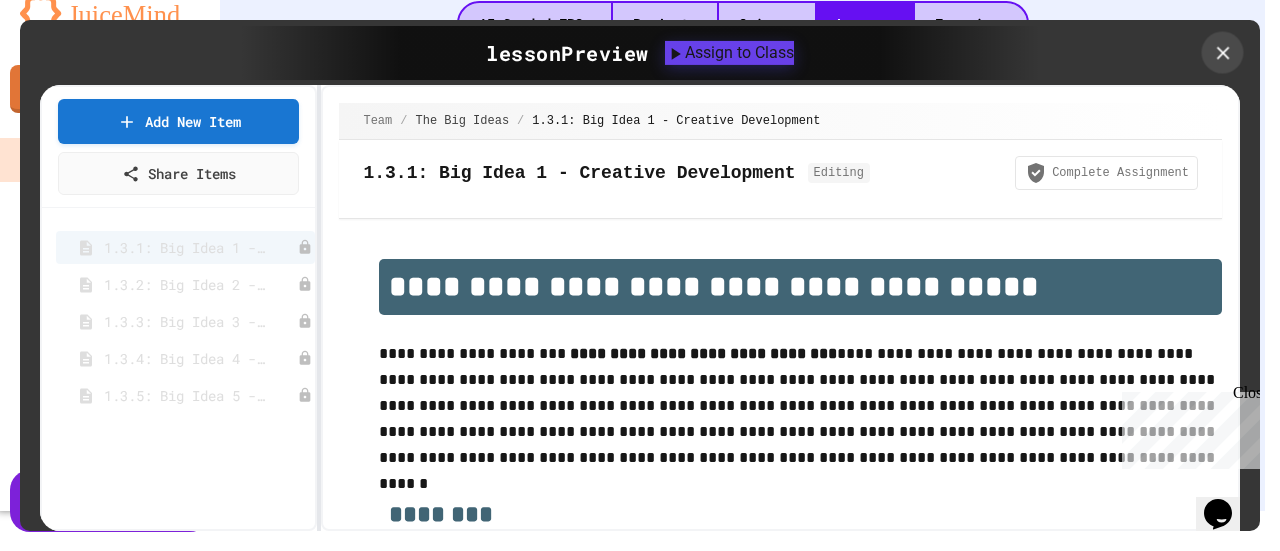 click 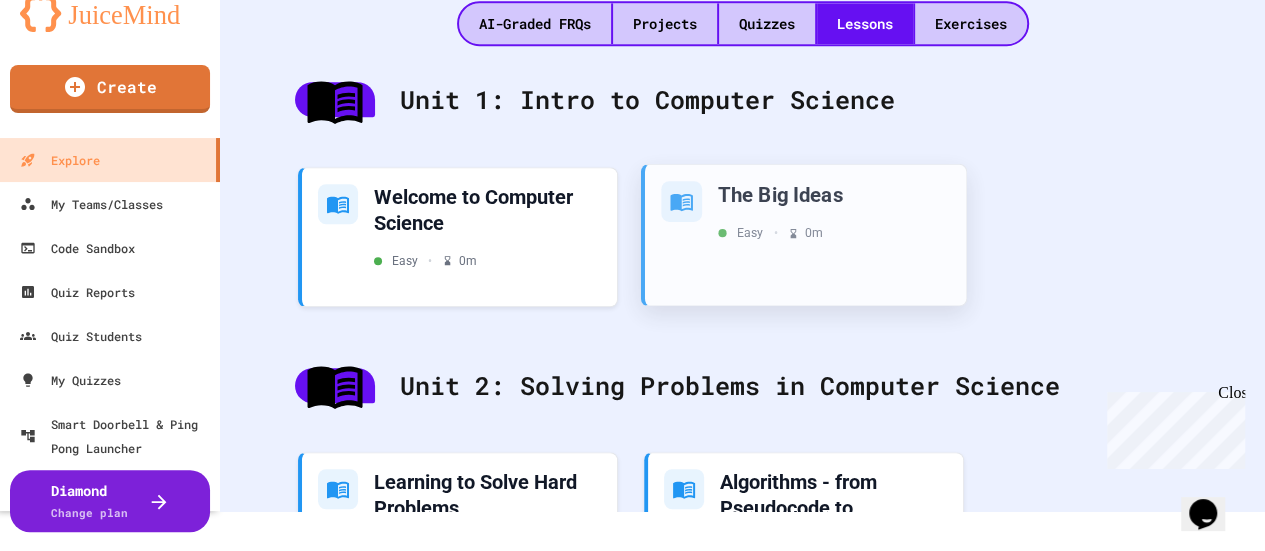 click on "The Big Ideas Easy • 0 m" at bounding box center (805, 210) 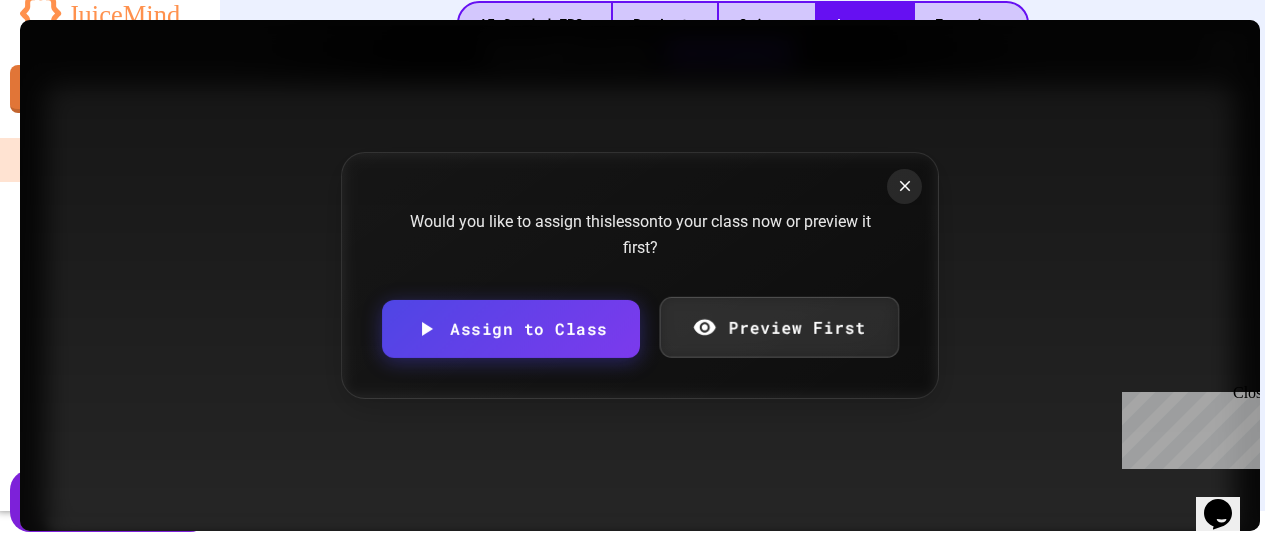 click on "Preview First" at bounding box center (778, 327) 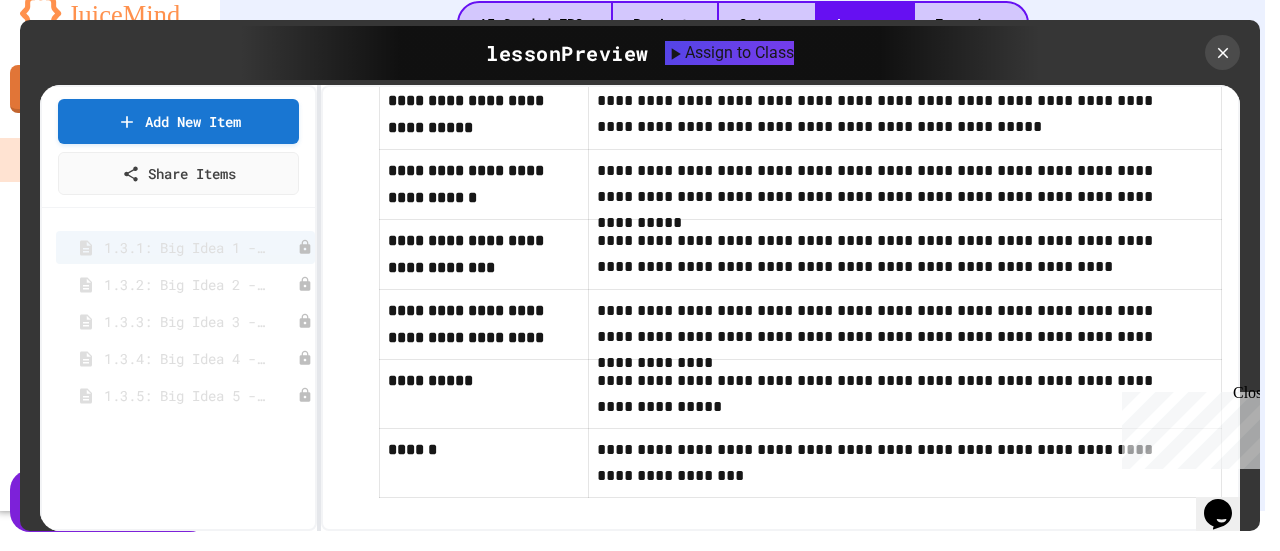 scroll, scrollTop: 1460, scrollLeft: 0, axis: vertical 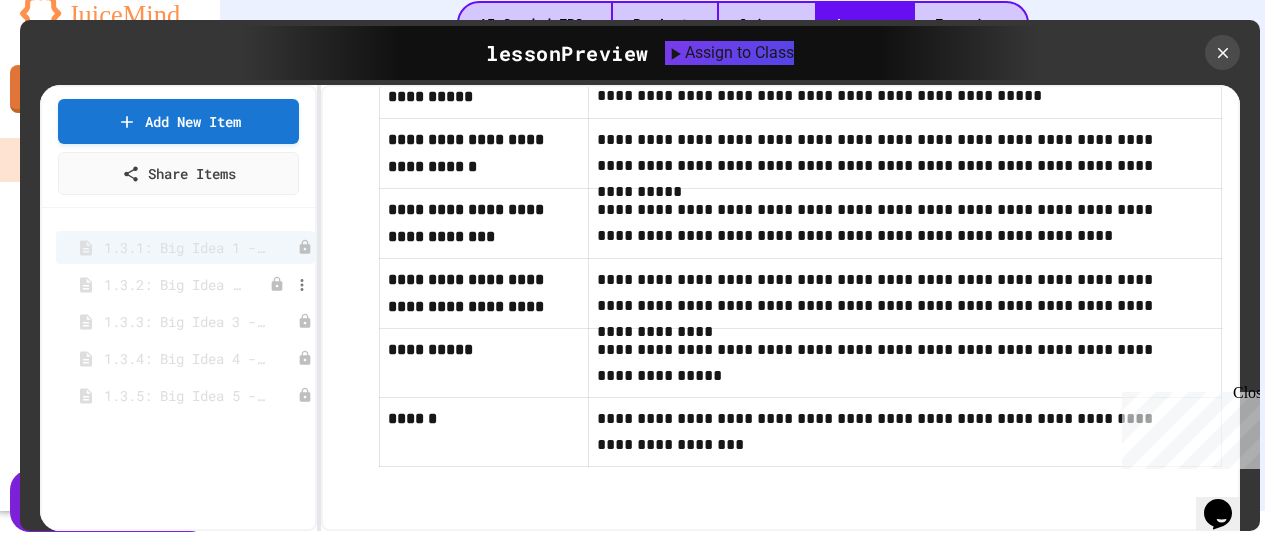 click on "1.3.2: Big Idea 2 - Data" at bounding box center (175, 284) 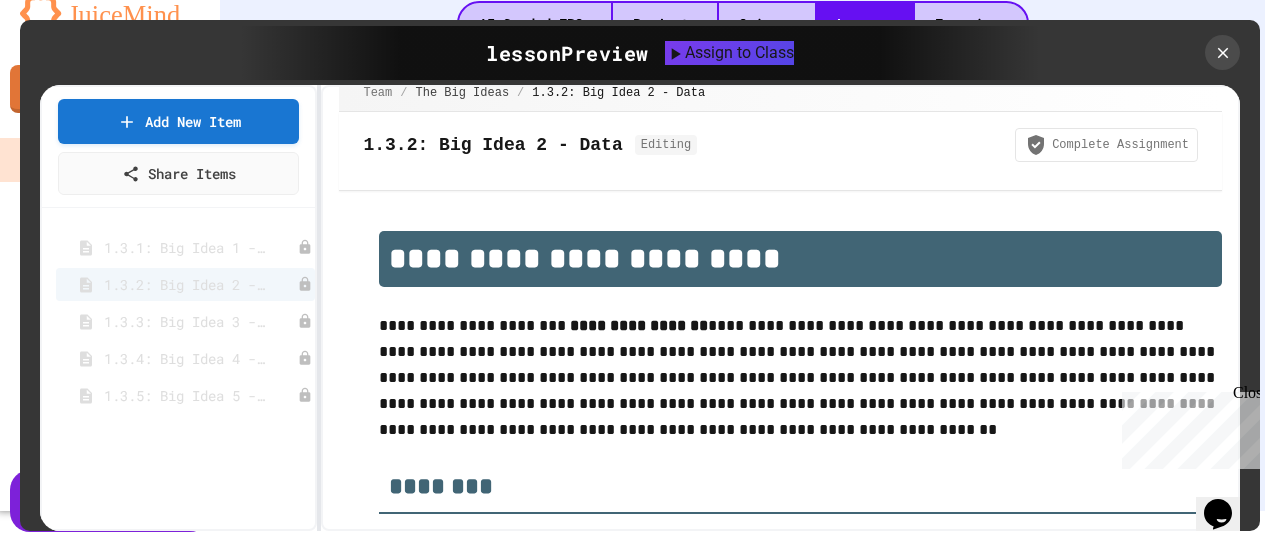 scroll, scrollTop: 0, scrollLeft: 0, axis: both 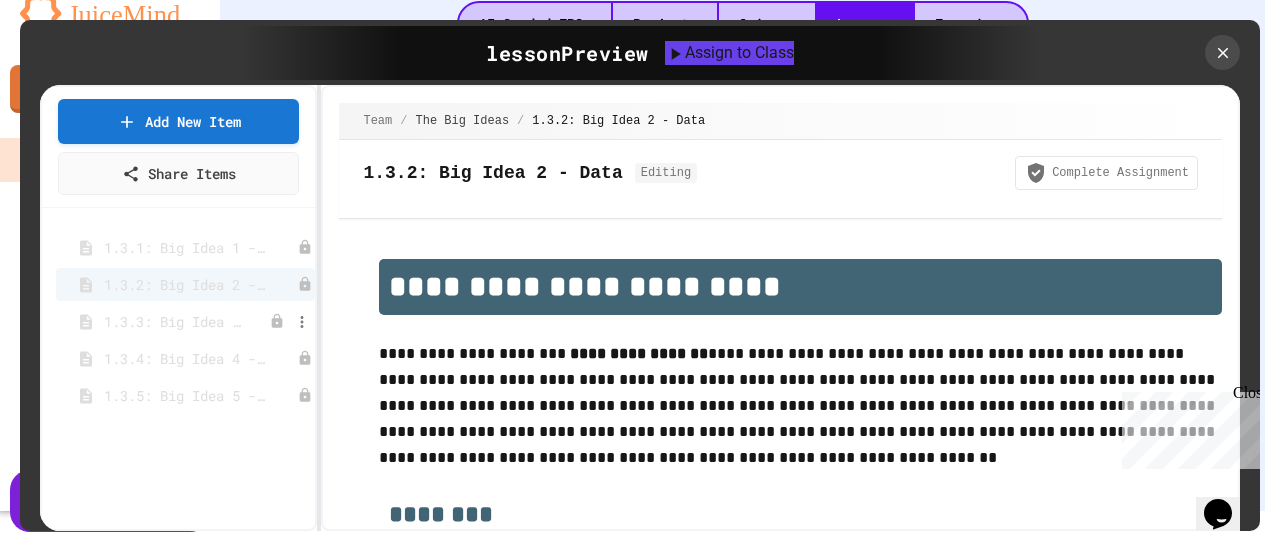 click on "1.3.3: Big Idea 3 - Algorithms and Programming" at bounding box center (175, 321) 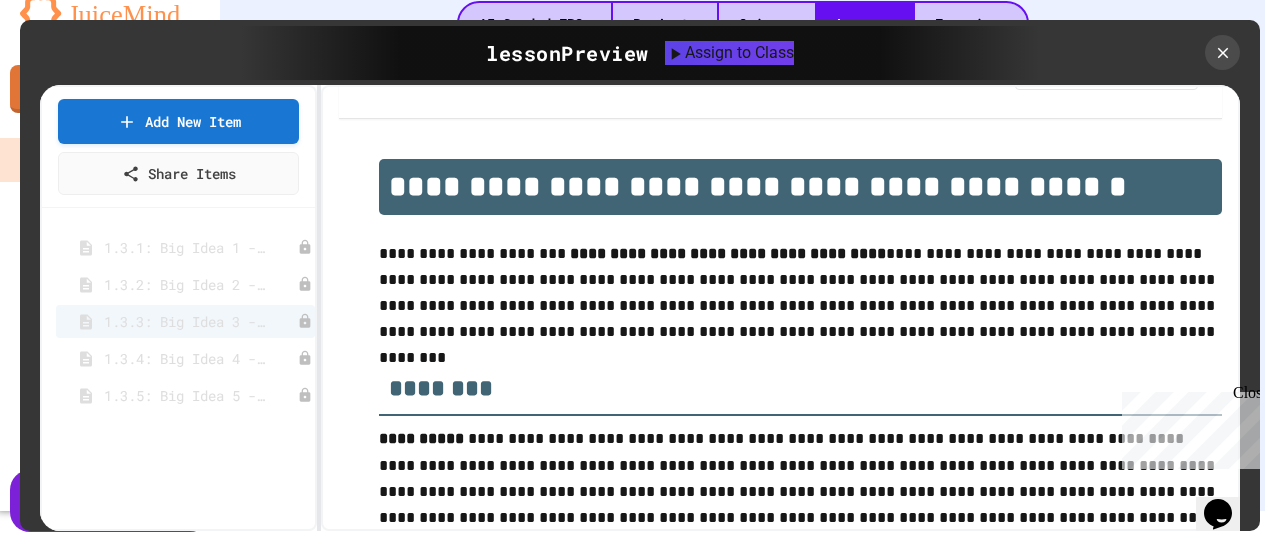 scroll, scrollTop: 200, scrollLeft: 0, axis: vertical 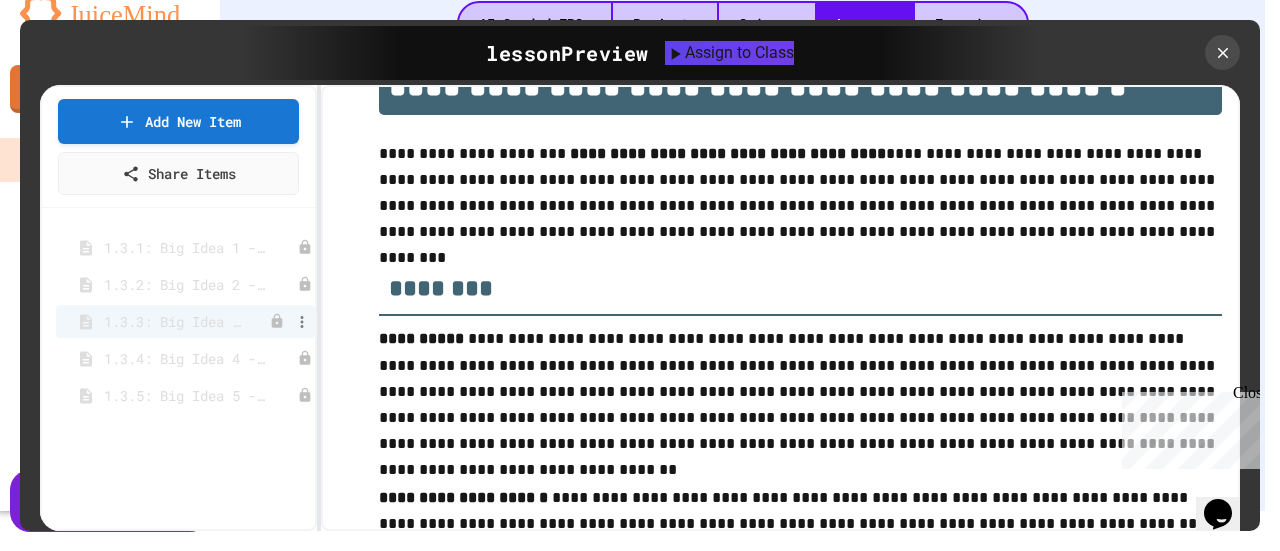 click on "1.3.3: Big Idea 3 - Algorithms and Programming" at bounding box center (175, 321) 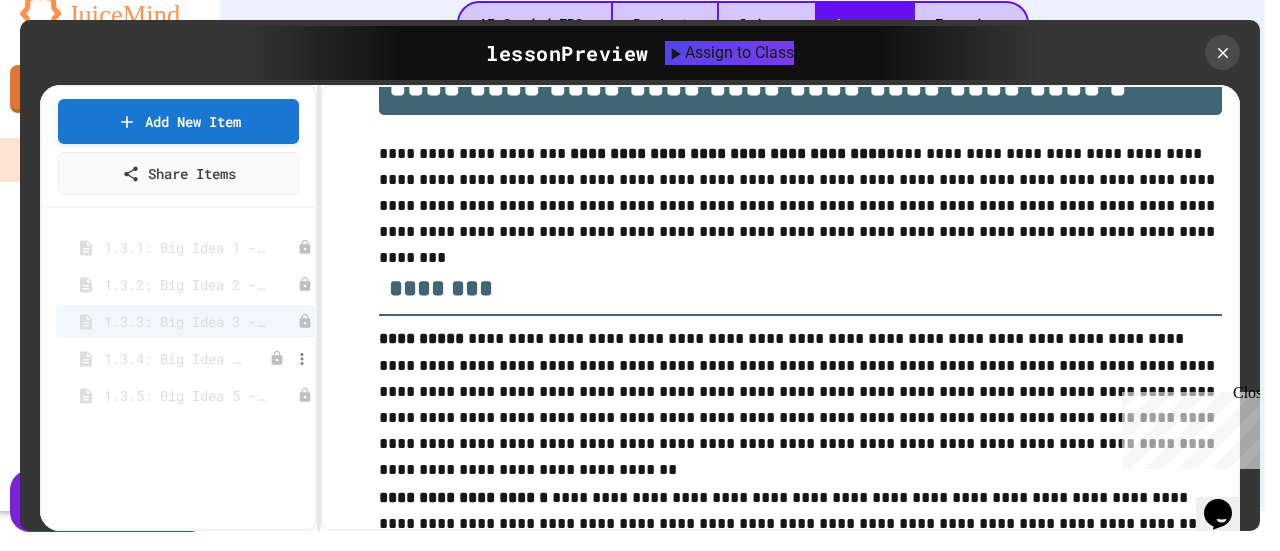 click on "1.3.4: Big Idea 4 - Computing Systems and Networks" at bounding box center [175, 358] 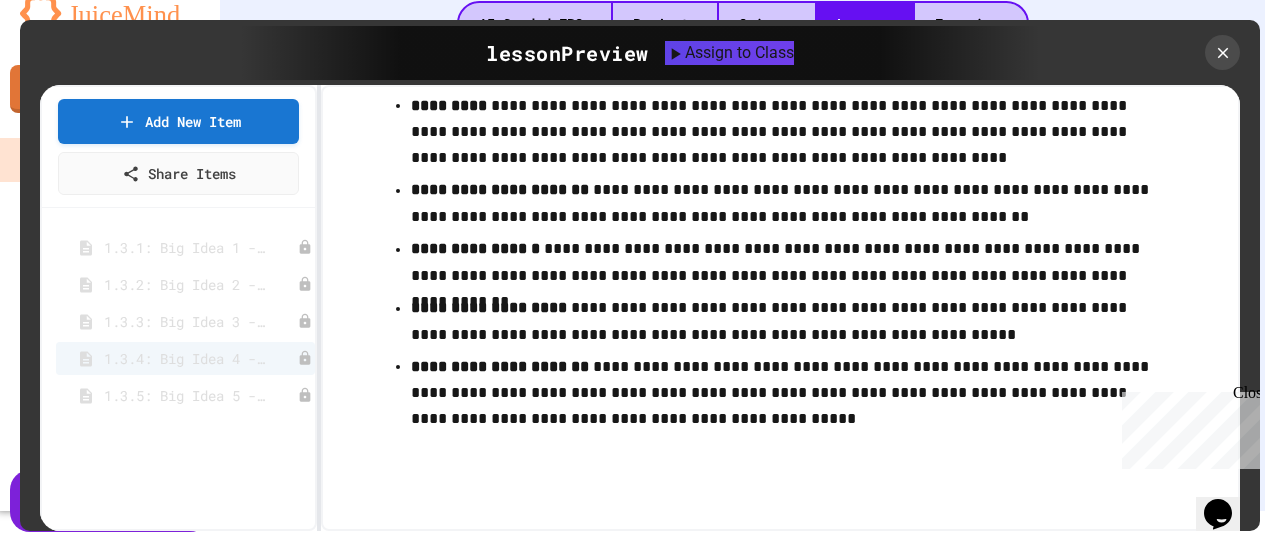scroll, scrollTop: 1273, scrollLeft: 0, axis: vertical 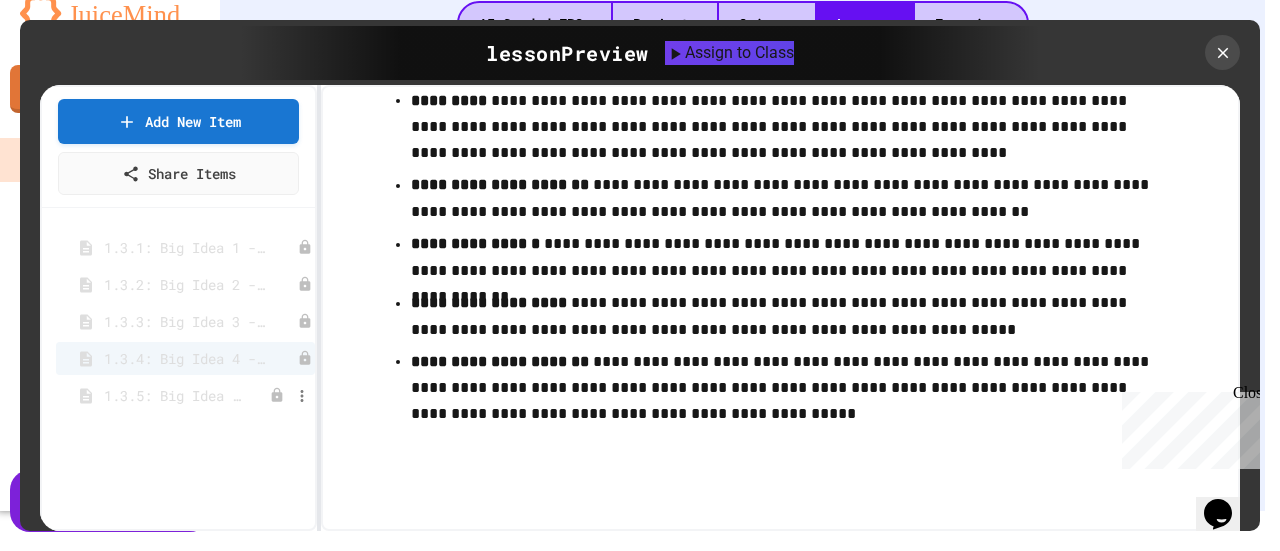 click on "1.3.5: Big Idea 5 - Impact of Computing" at bounding box center (175, 395) 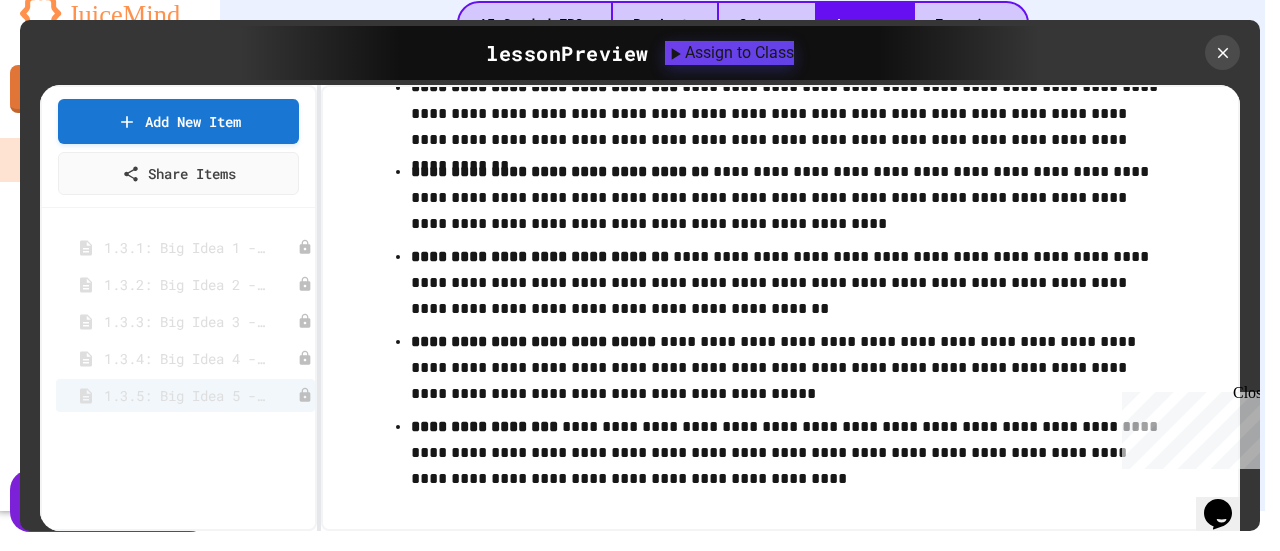 scroll, scrollTop: 1500, scrollLeft: 0, axis: vertical 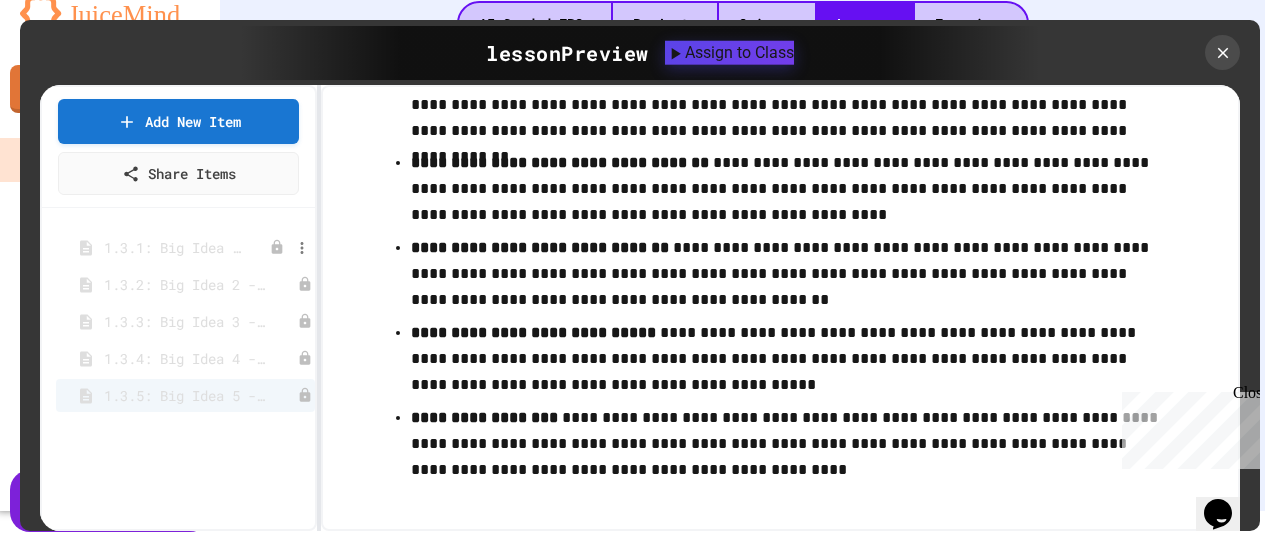 click on "1.3.1: Big Idea 1 - Creative Development" at bounding box center (175, 247) 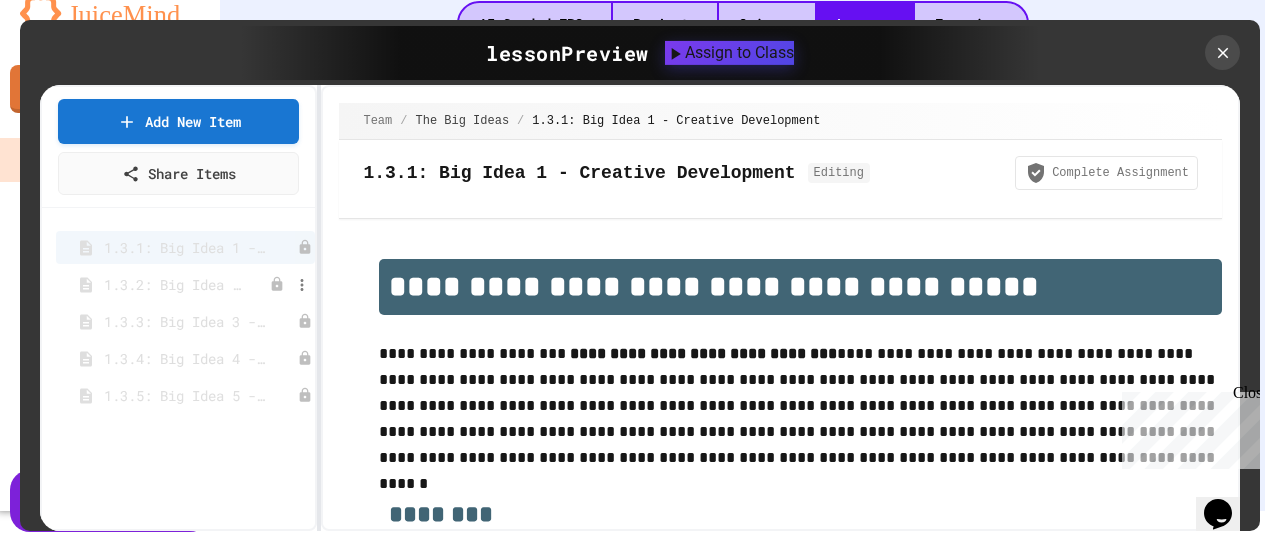 click on "1.3.2: Big Idea 2 - Data" at bounding box center [175, 284] 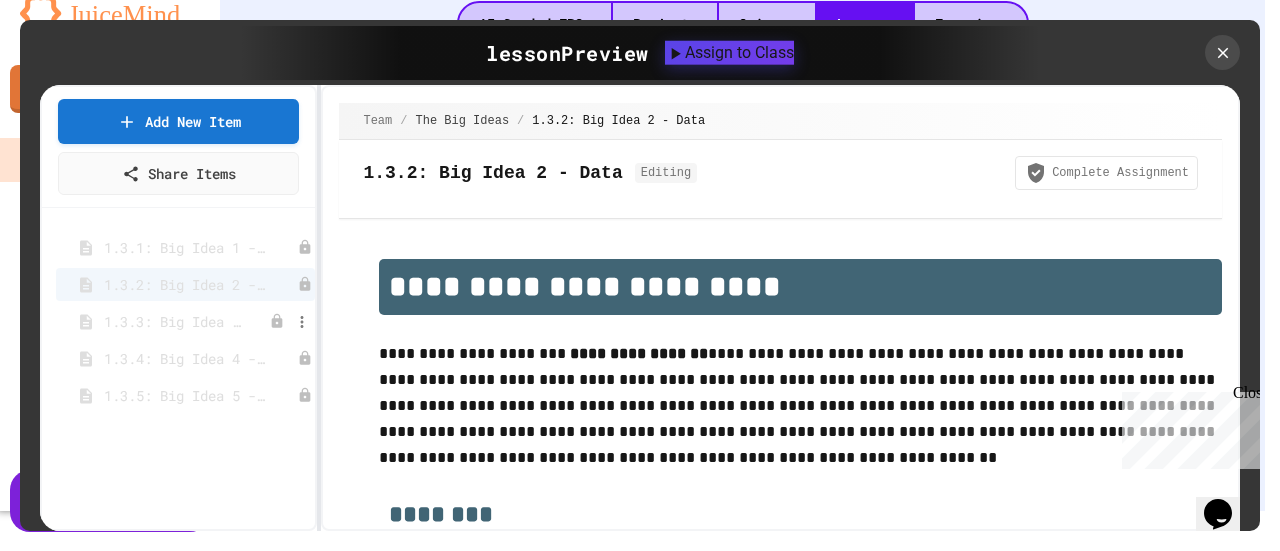 click on "1.3.3: Big Idea 3 - Algorithms and Programming" at bounding box center [175, 321] 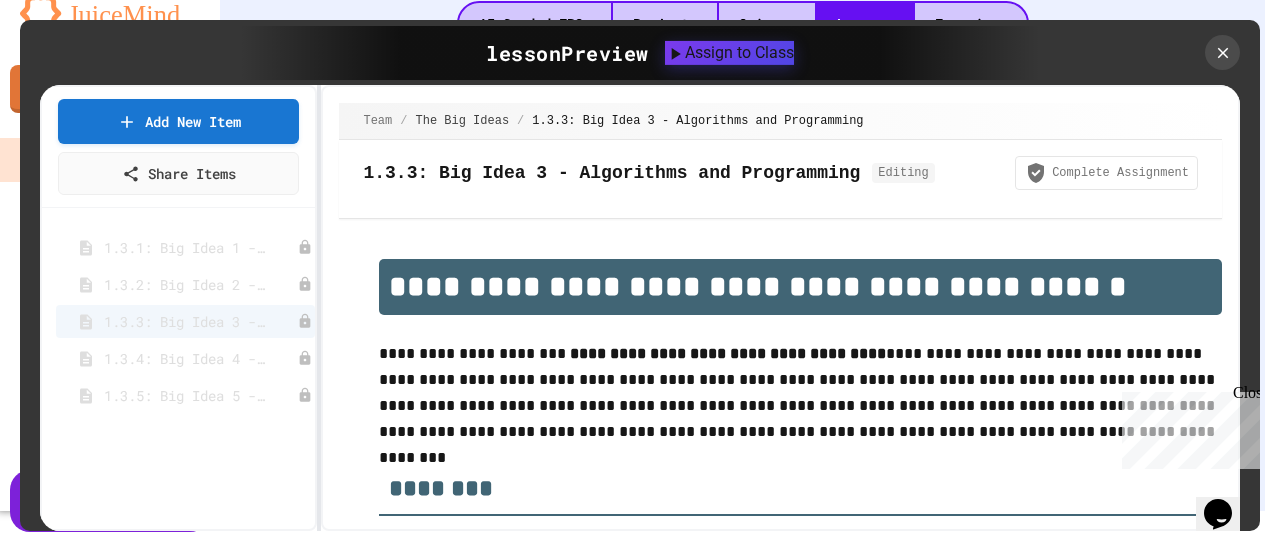 scroll, scrollTop: 100, scrollLeft: 0, axis: vertical 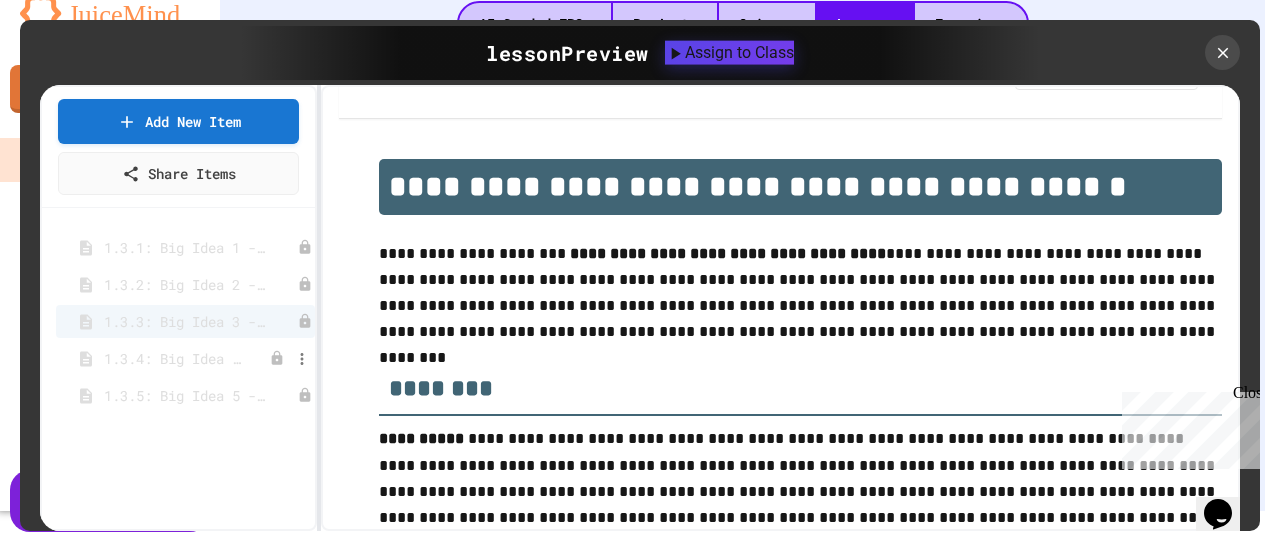click on "1.3.4: Big Idea 4 - Computing Systems and Networks" at bounding box center [175, 358] 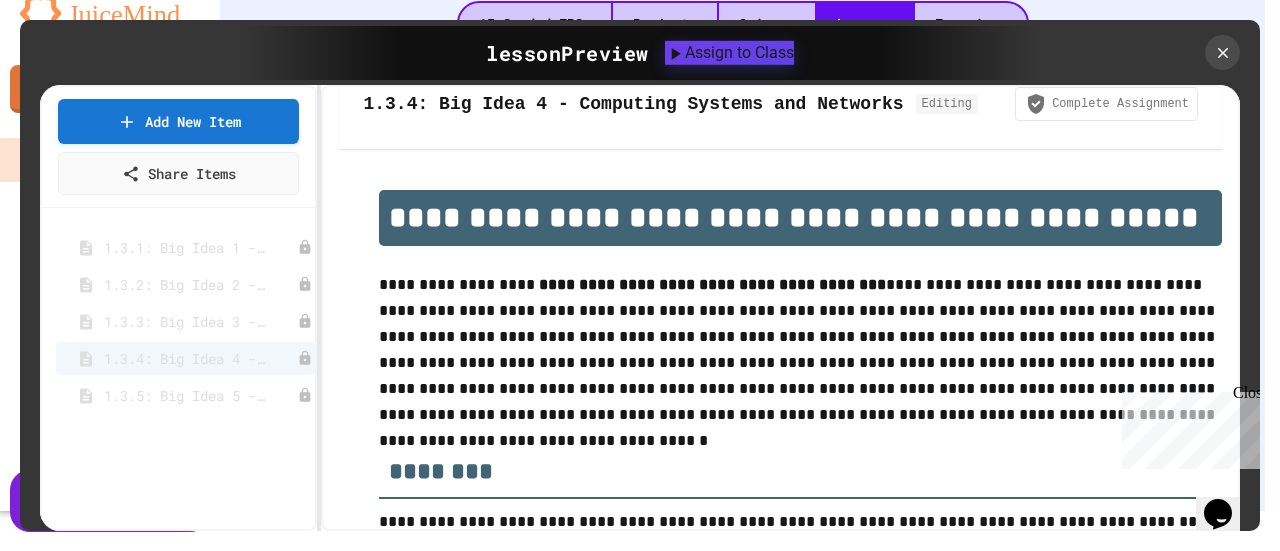 scroll, scrollTop: 200, scrollLeft: 0, axis: vertical 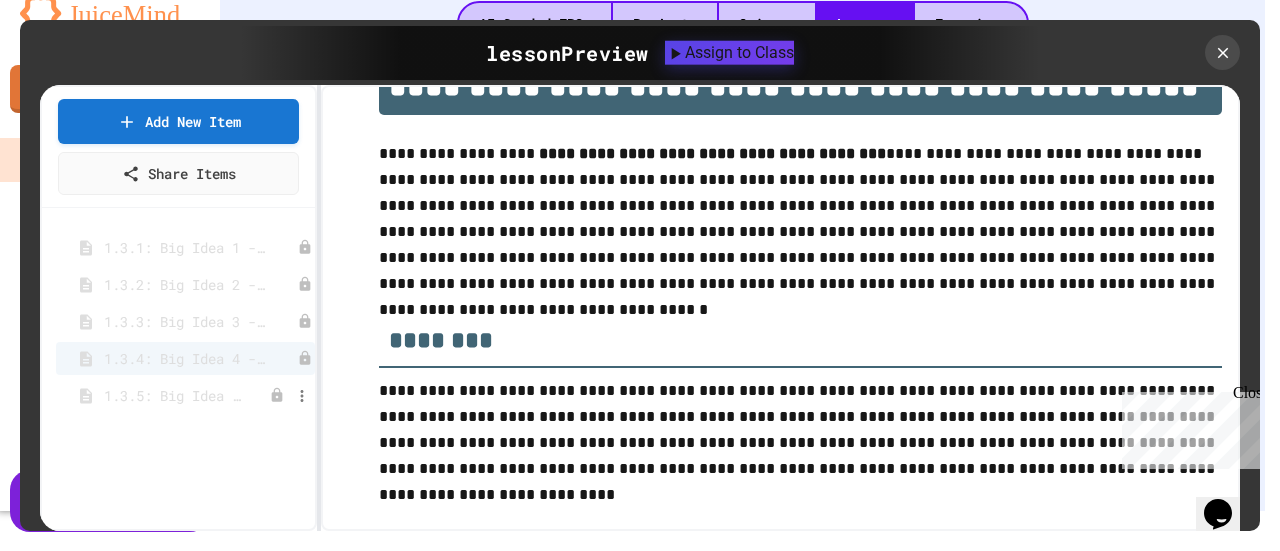 click on "1.3.5: Big Idea 5 - Impact of Computing" at bounding box center [175, 395] 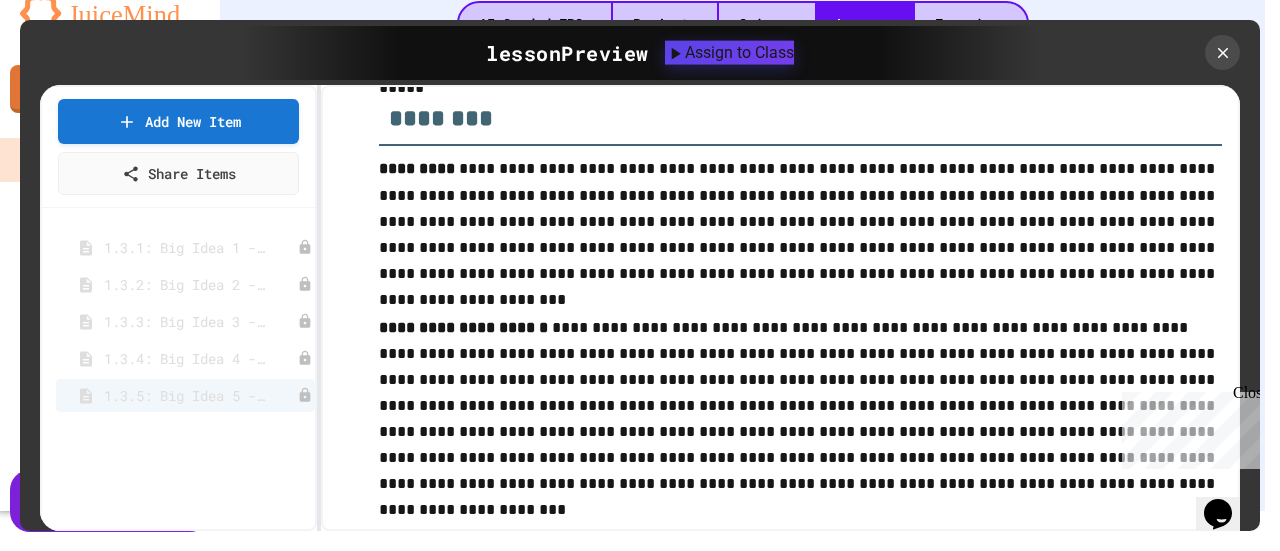 scroll, scrollTop: 334, scrollLeft: 0, axis: vertical 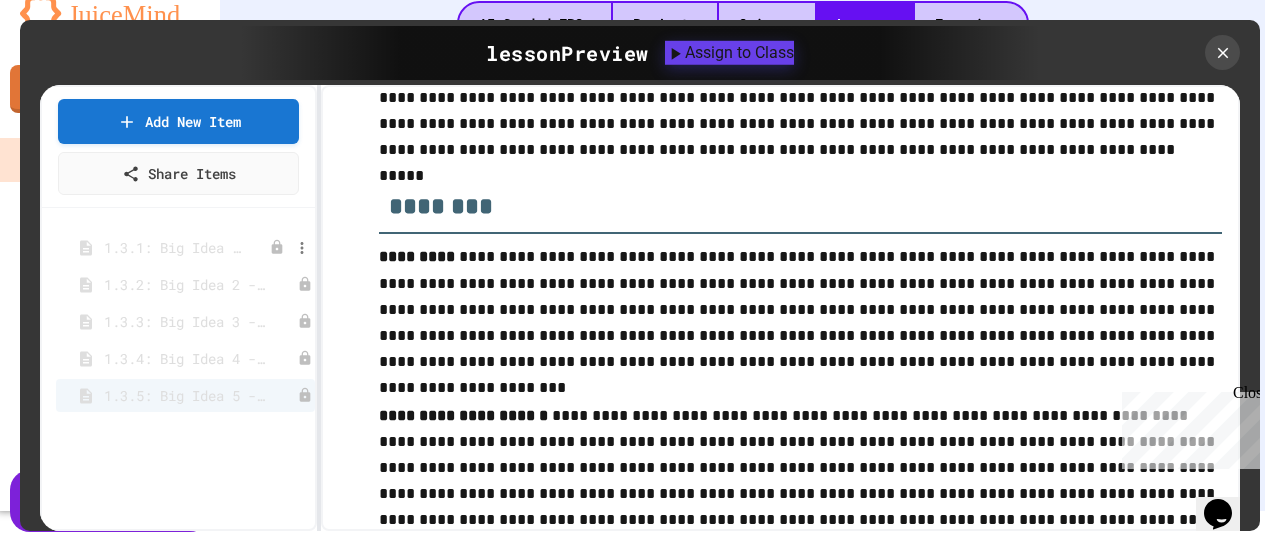 click on "1.3.1: Big Idea 1 - Creative Development" at bounding box center (175, 247) 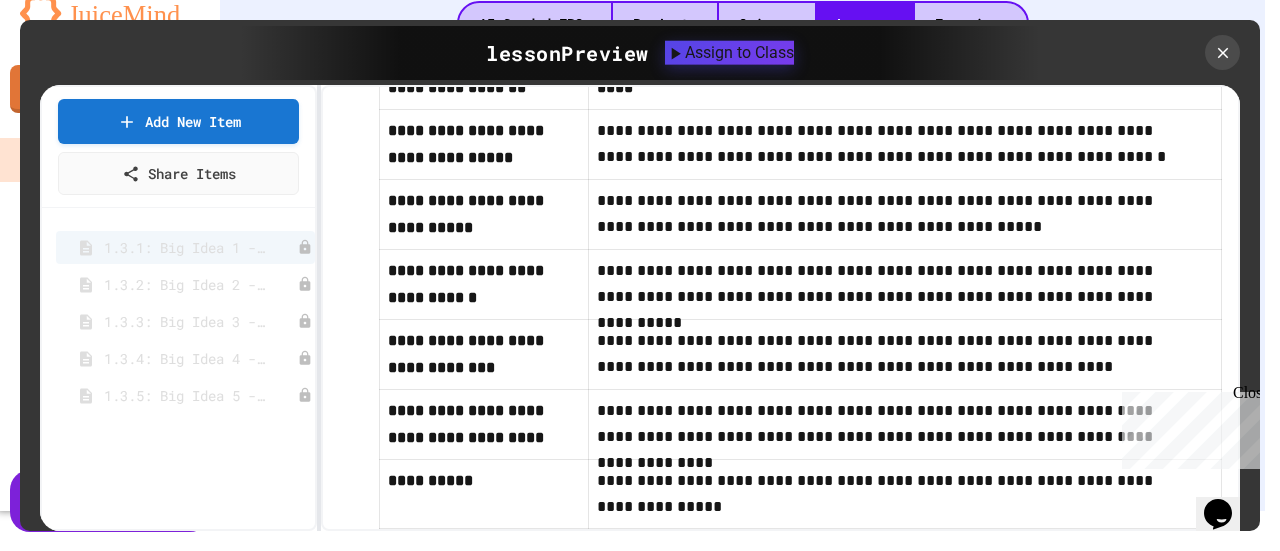 scroll, scrollTop: 1460, scrollLeft: 0, axis: vertical 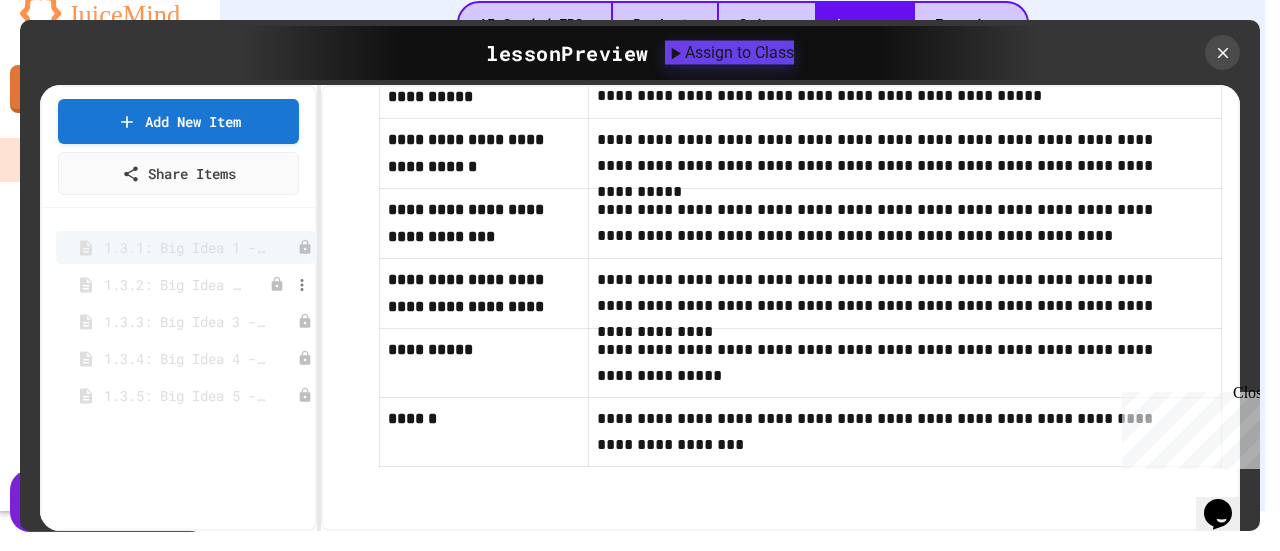 click on "1.3.2: Big Idea 2 - Data" at bounding box center (175, 284) 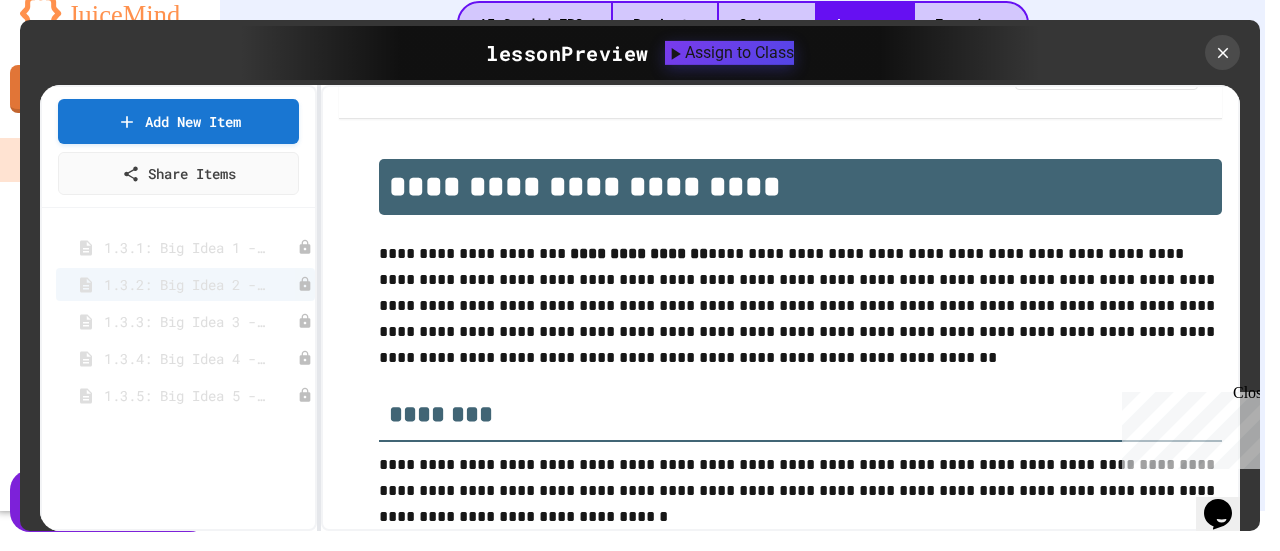 scroll, scrollTop: 200, scrollLeft: 0, axis: vertical 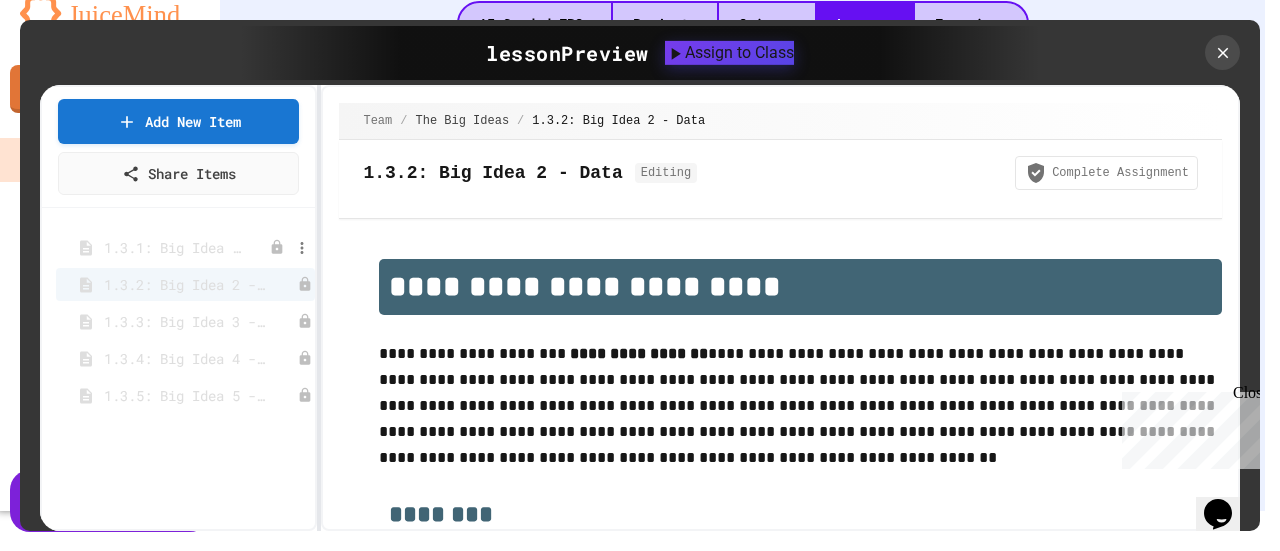 click on "1.3.1: Big Idea 1 - Creative Development" at bounding box center [175, 247] 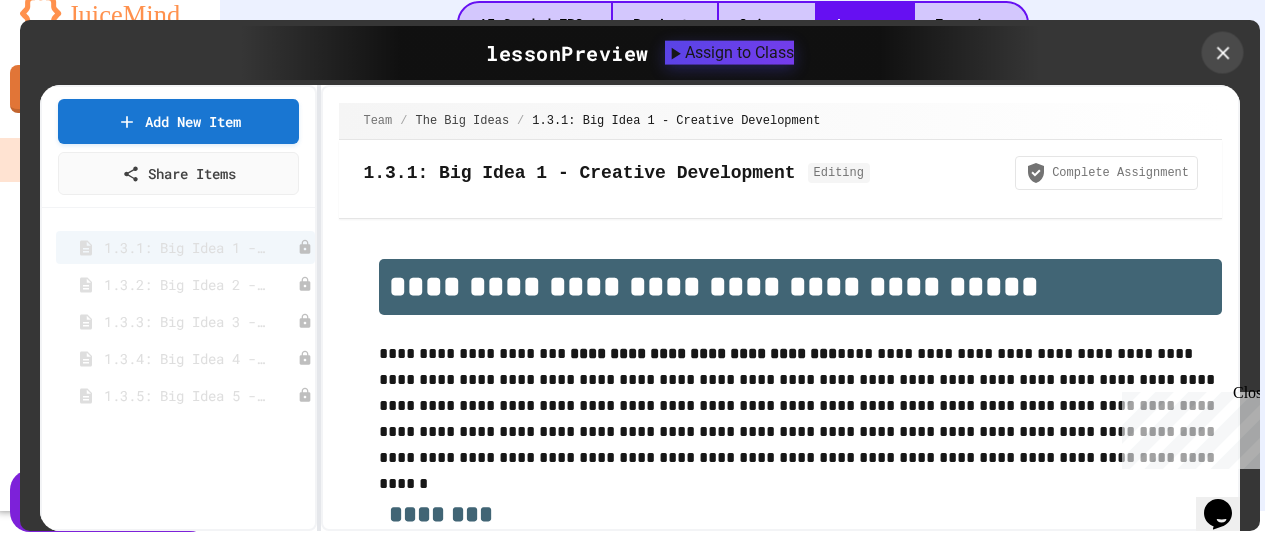 click 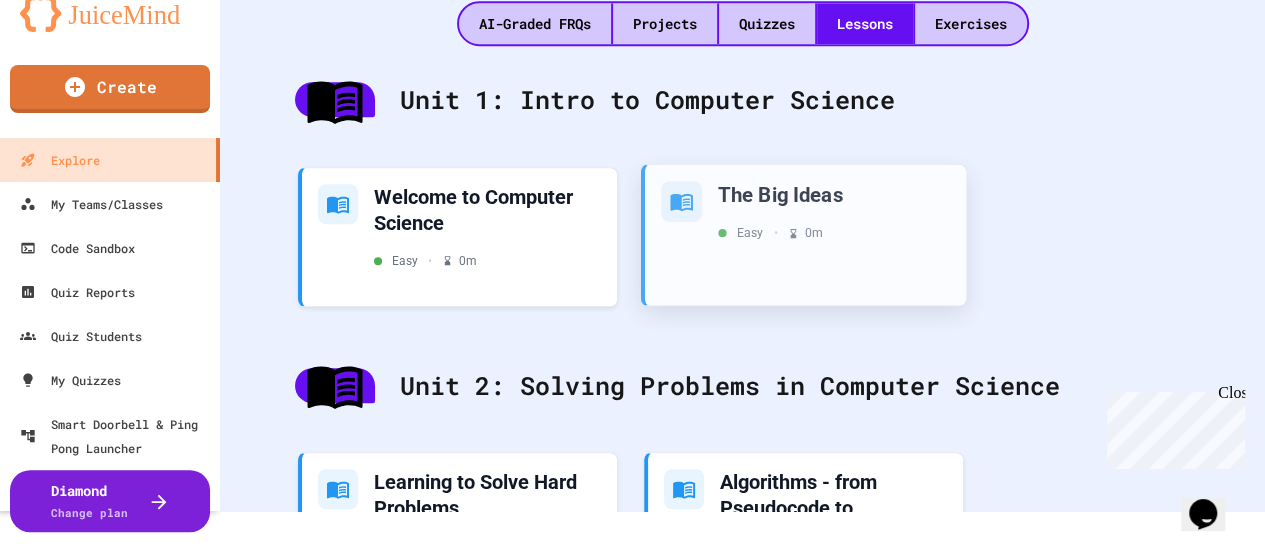 click on "The Big Ideas Easy • 0 m" at bounding box center [834, 210] 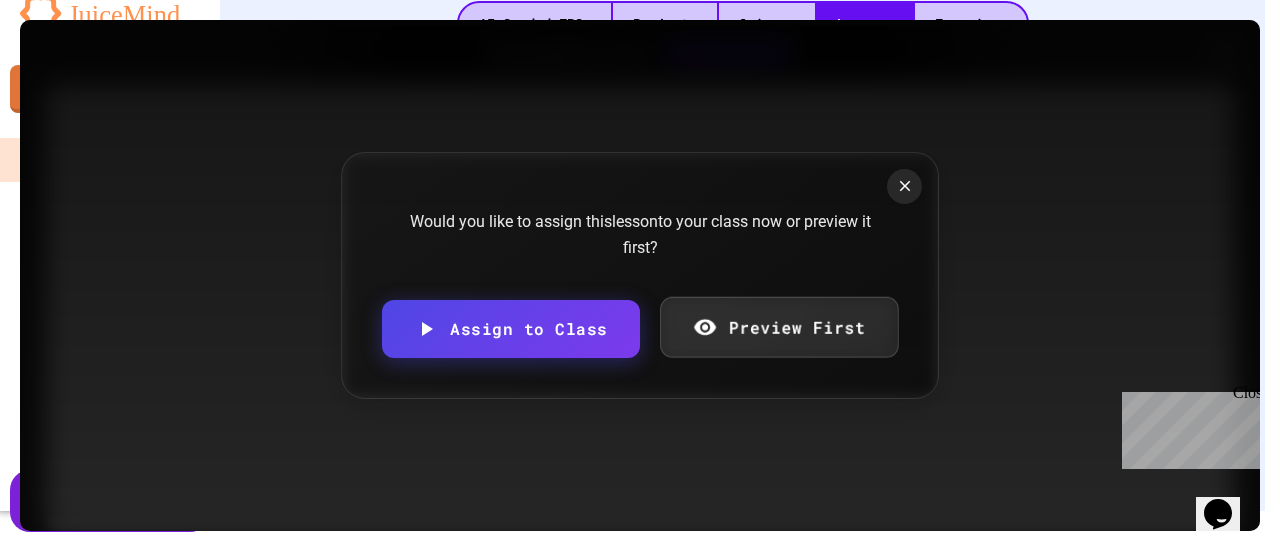 click on "Preview First" at bounding box center (779, 327) 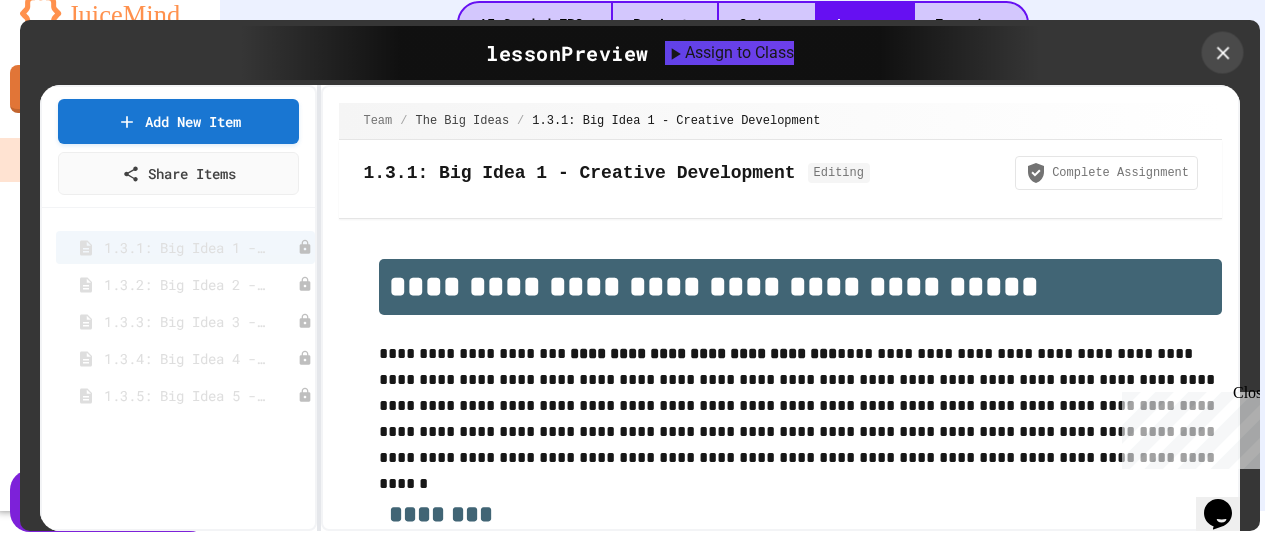 click 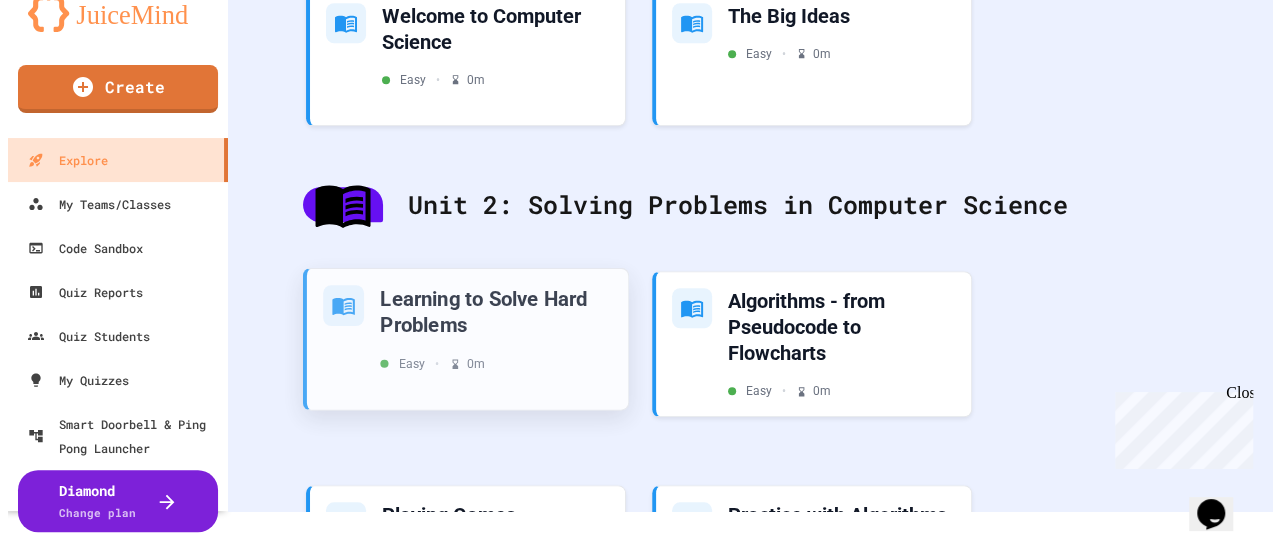 scroll, scrollTop: 700, scrollLeft: 0, axis: vertical 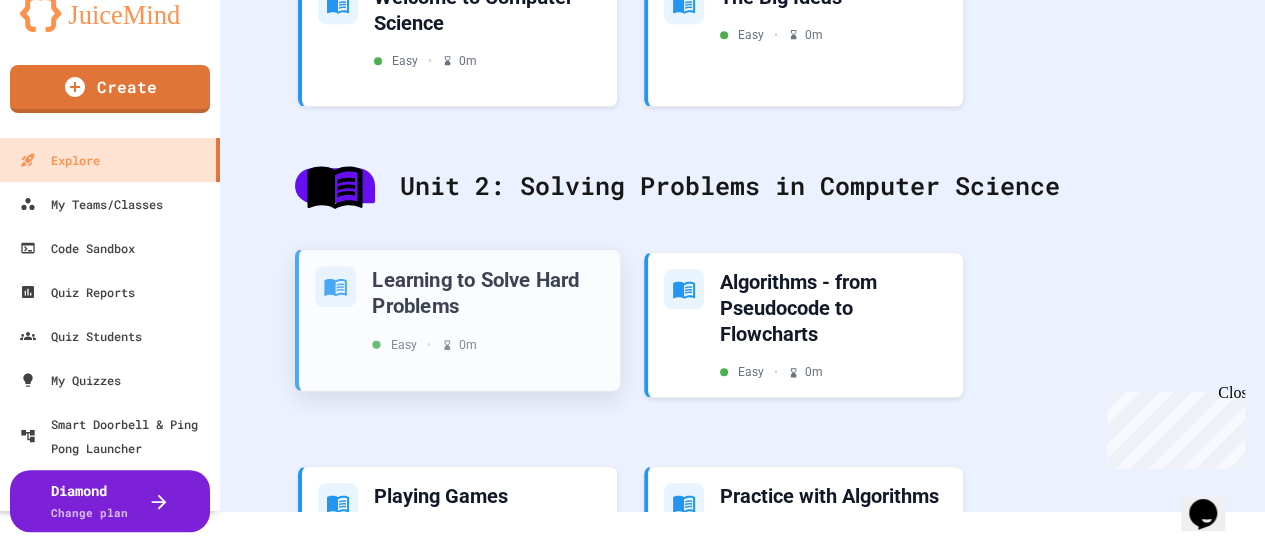 click on "Learning to Solve Hard Problems" at bounding box center [488, 292] 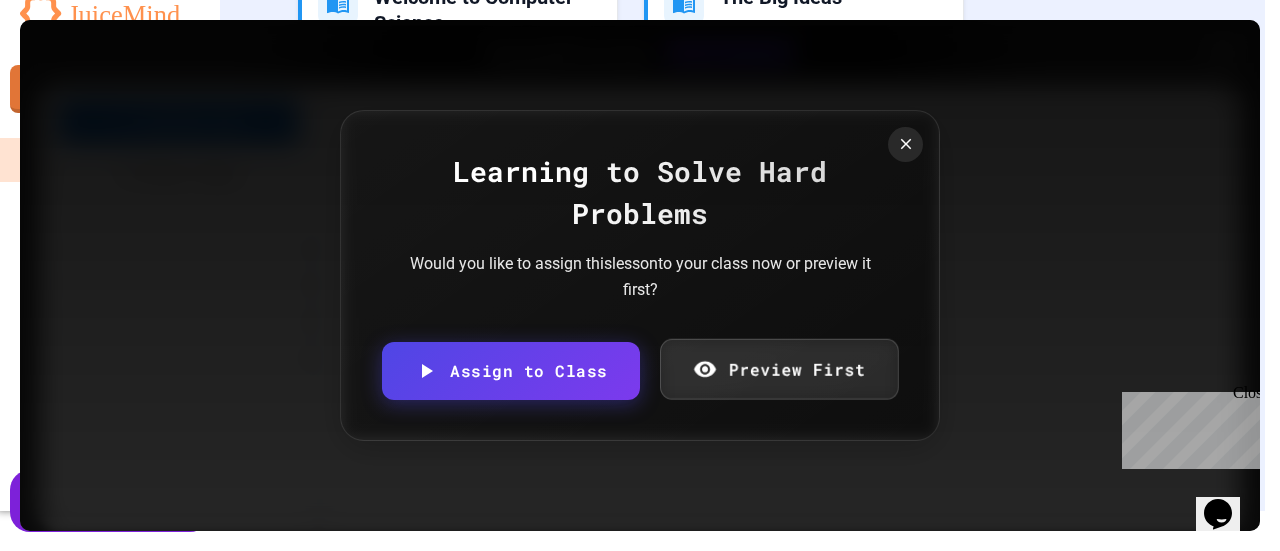 click on "Preview First" at bounding box center (779, 369) 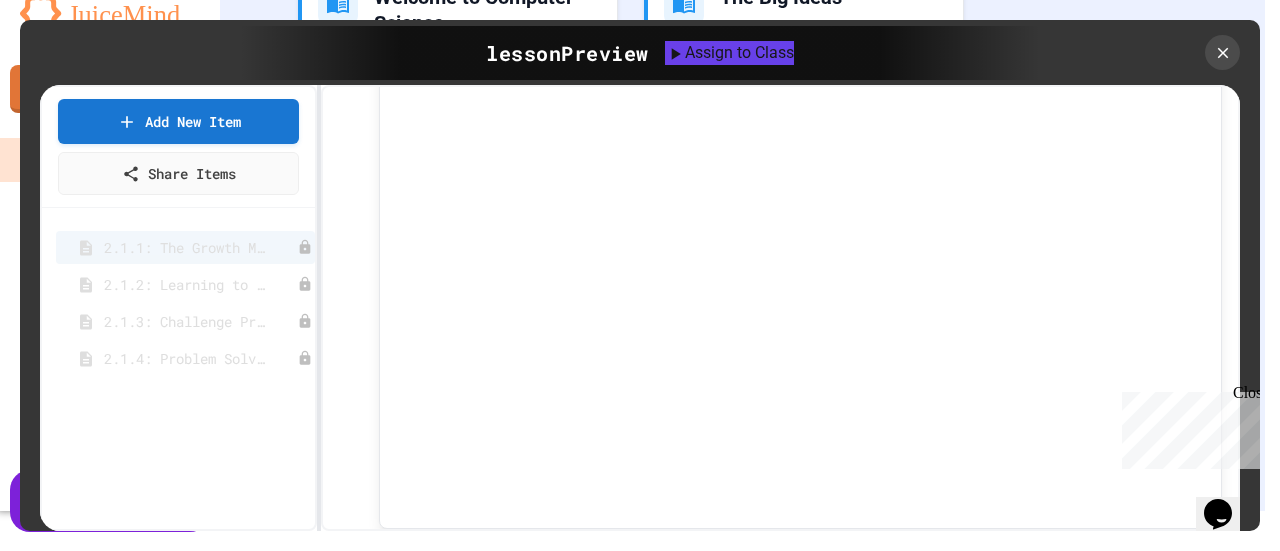 scroll, scrollTop: 138, scrollLeft: 0, axis: vertical 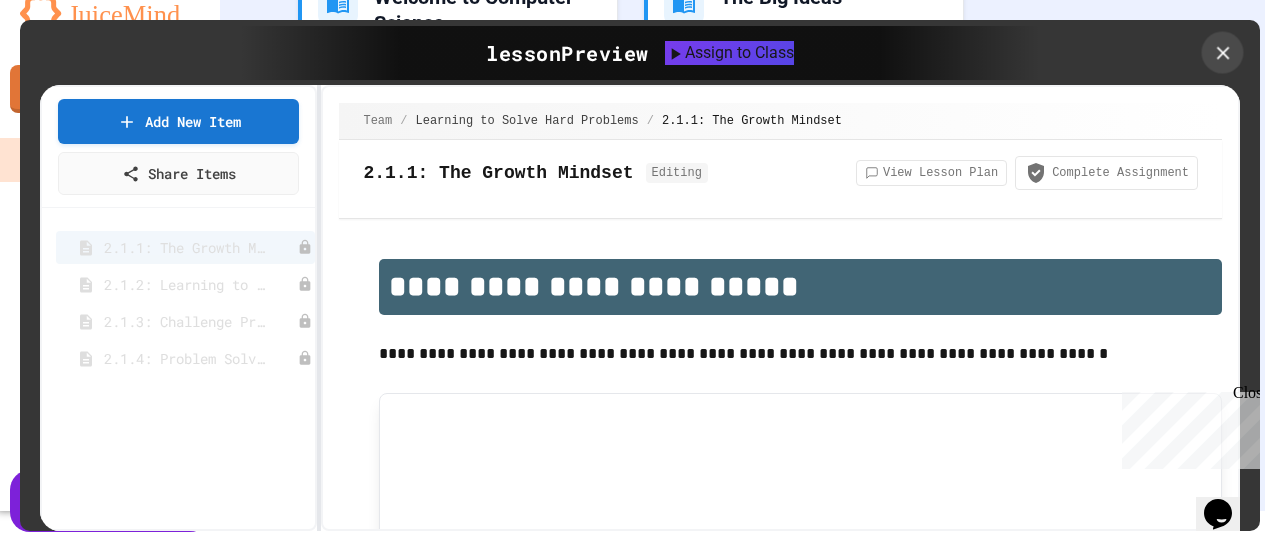 click 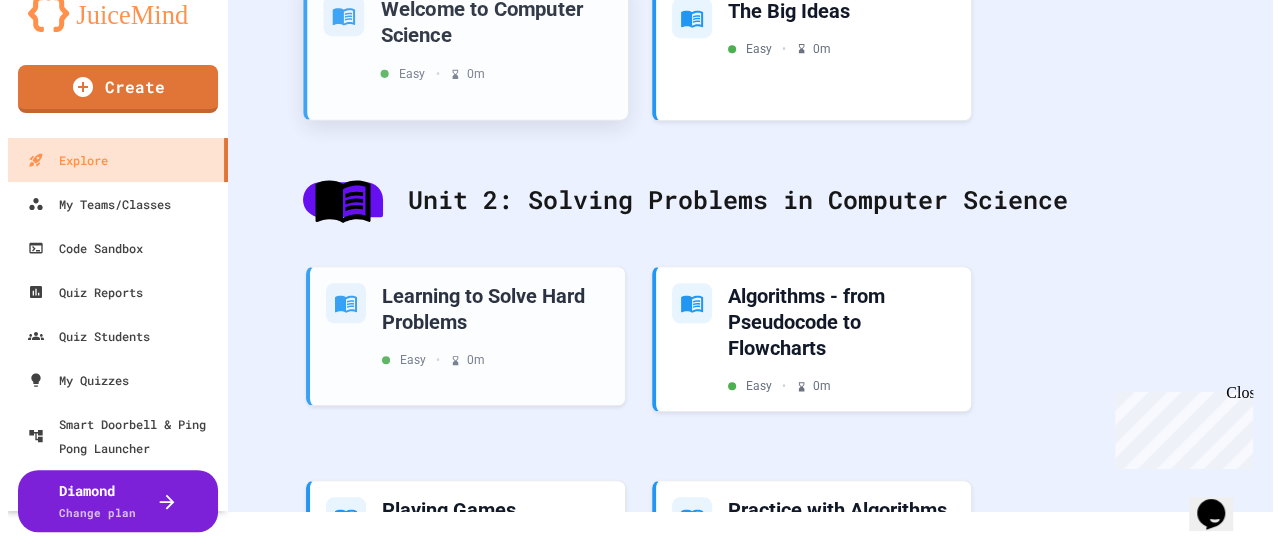 scroll, scrollTop: 700, scrollLeft: 0, axis: vertical 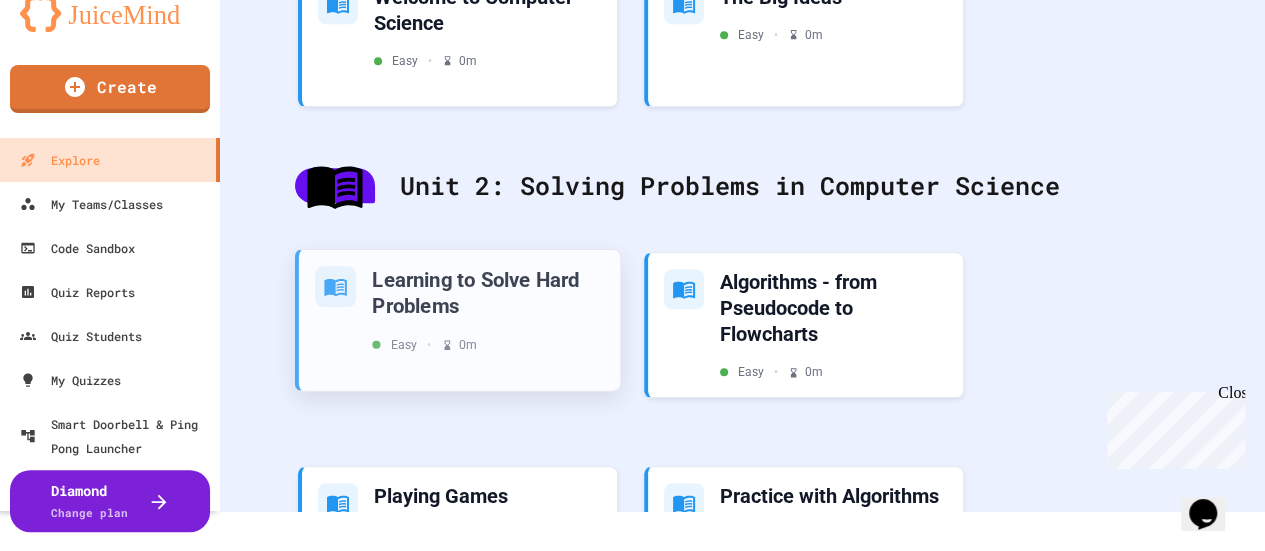 click on "Learning to Solve Hard Problems" at bounding box center [488, 292] 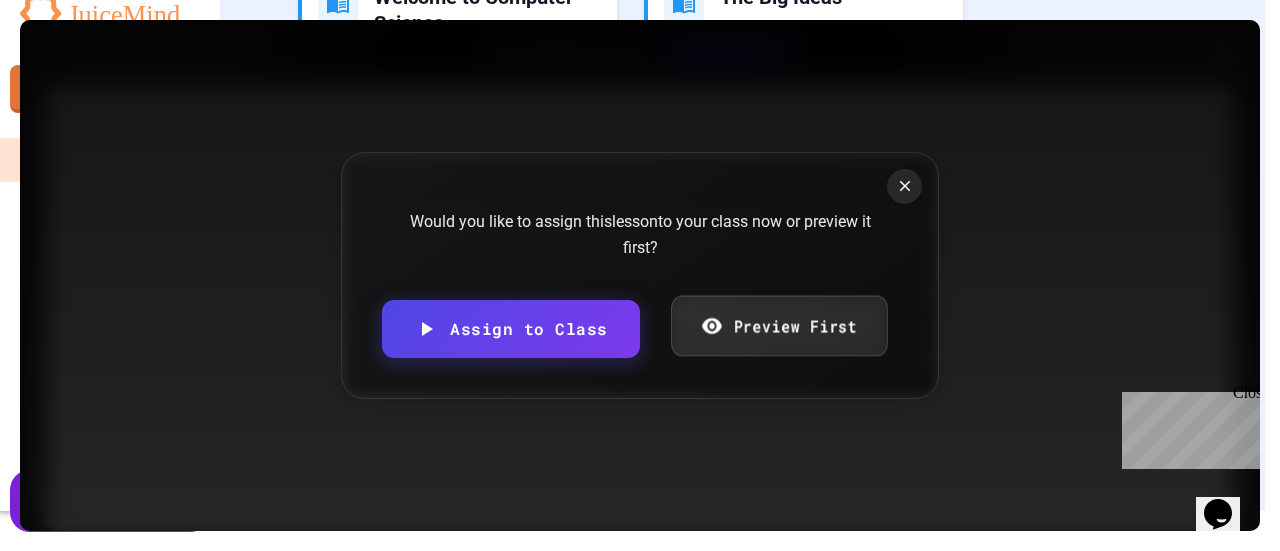 click on "Preview First" at bounding box center (779, 326) 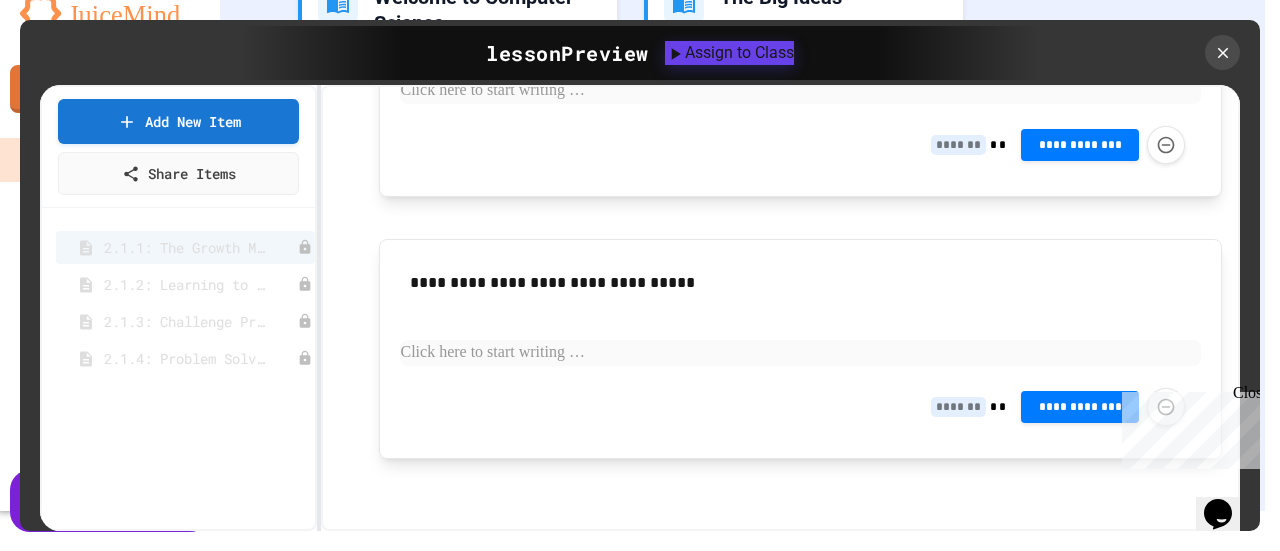 scroll, scrollTop: 1737, scrollLeft: 0, axis: vertical 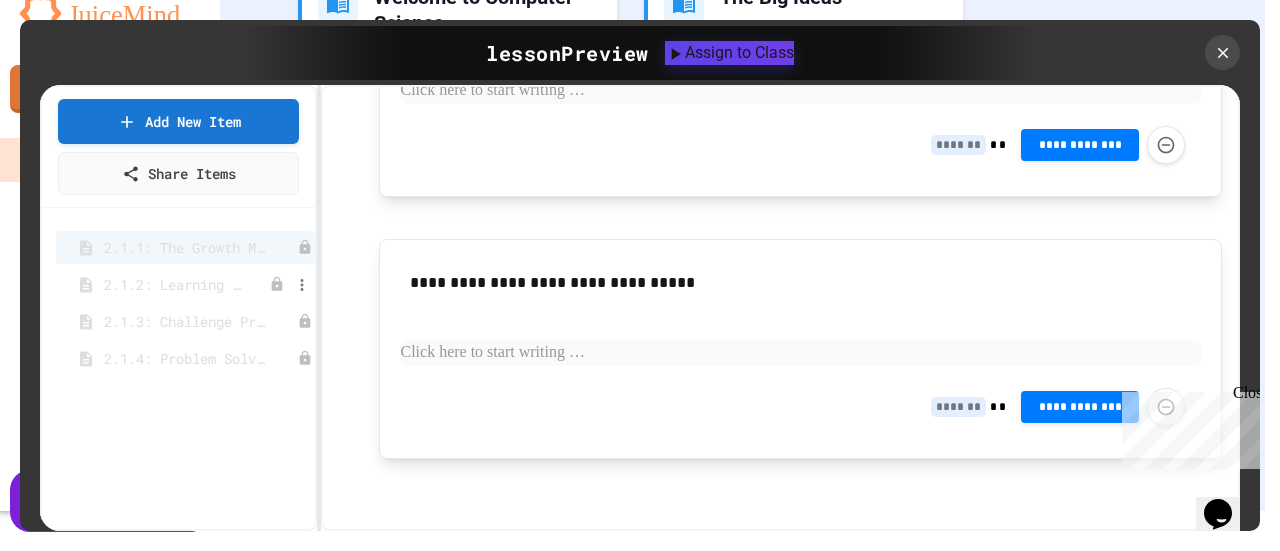 click on "2.1.2: Learning to Solve Hard Problems" at bounding box center (175, 284) 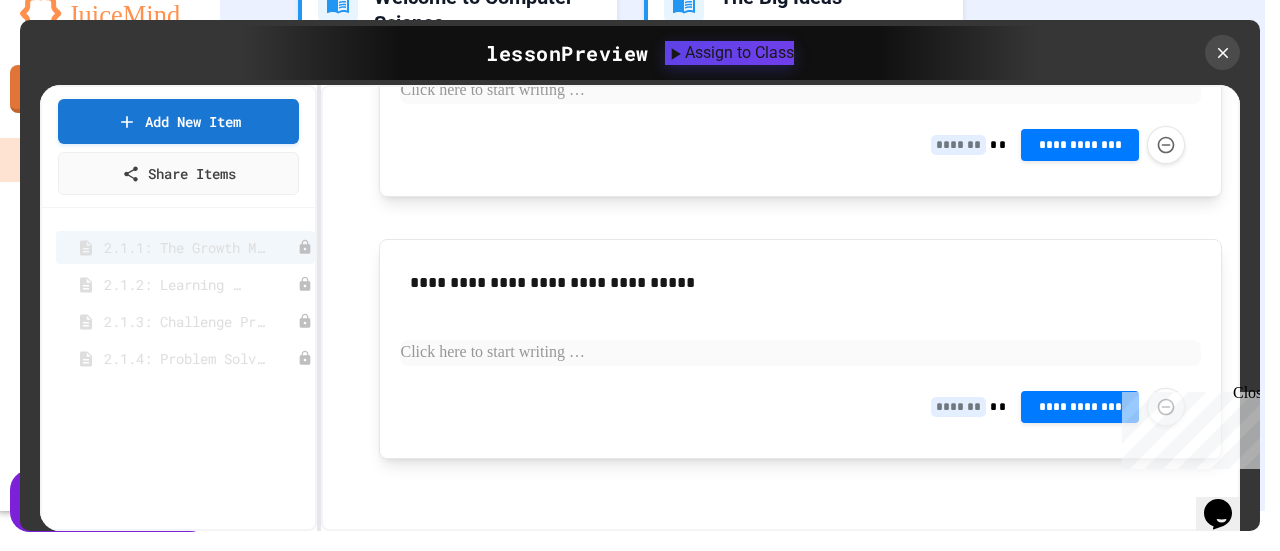 scroll, scrollTop: 0, scrollLeft: 0, axis: both 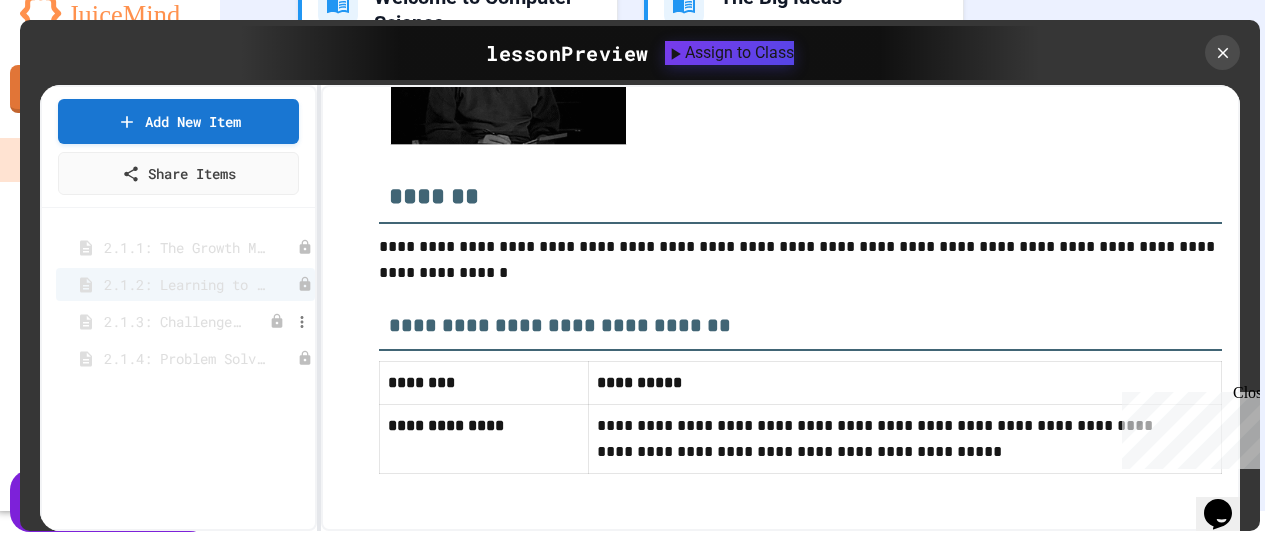 click on "2.1.3: Challenge Problem - The Bridge" at bounding box center (175, 321) 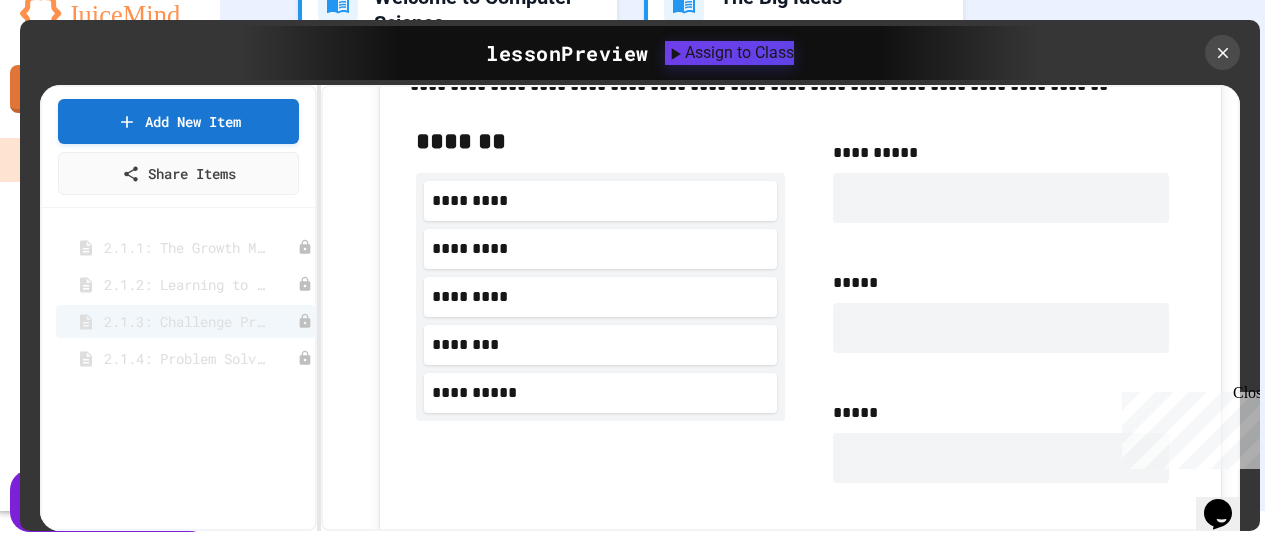 scroll, scrollTop: 1400, scrollLeft: 0, axis: vertical 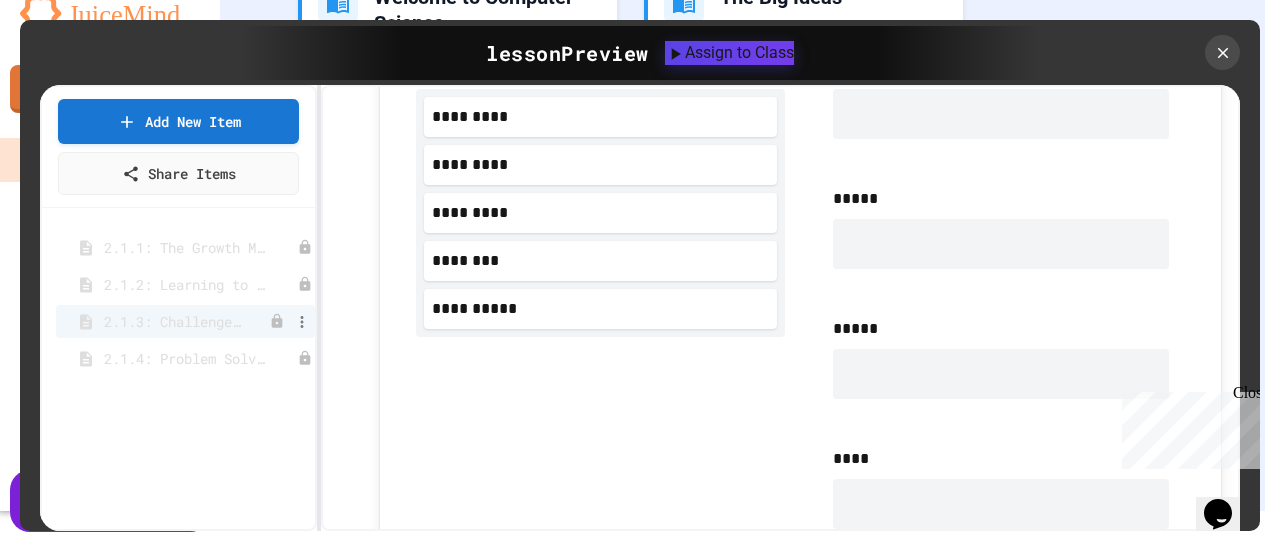 click on "2.1.3: Challenge Problem - The Bridge" at bounding box center [175, 321] 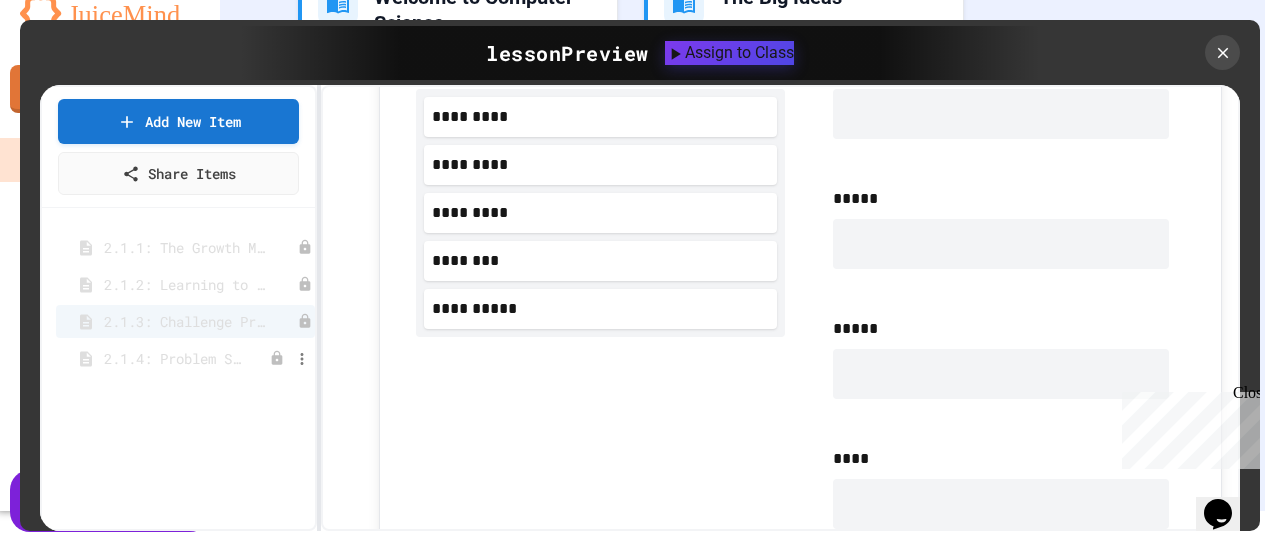 click on "2.1.4: Problem Solving Practice" at bounding box center [175, 358] 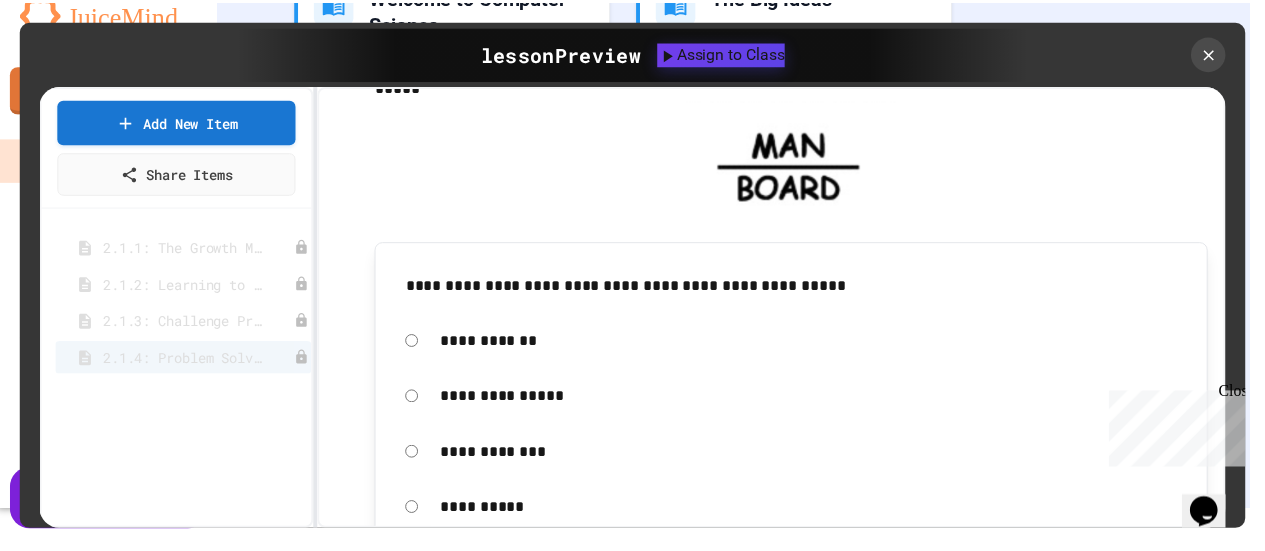 scroll, scrollTop: 500, scrollLeft: 0, axis: vertical 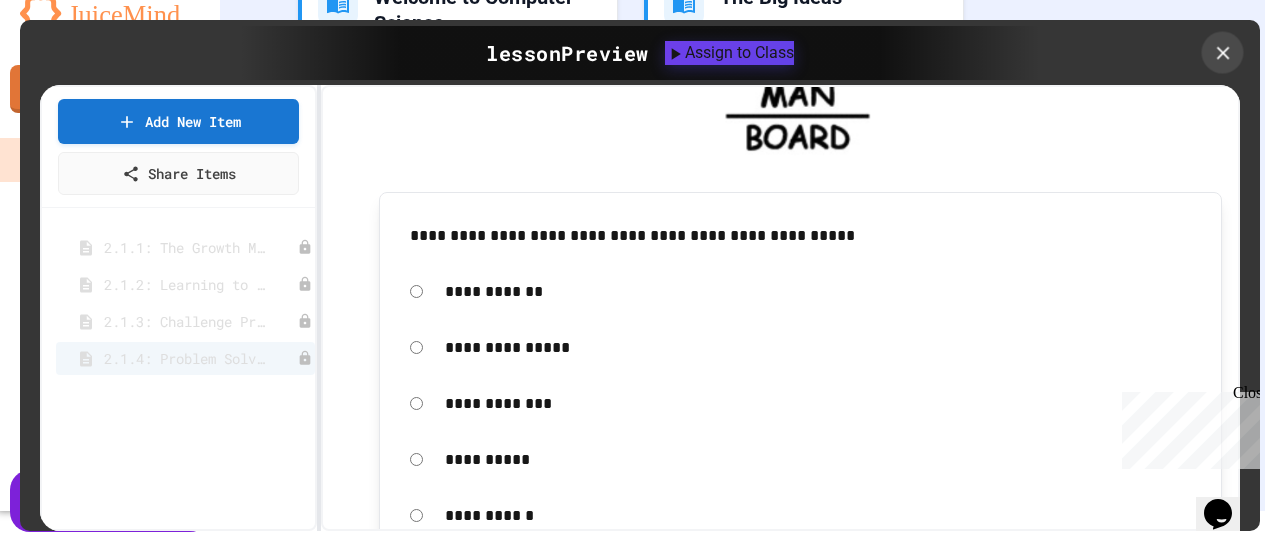 click 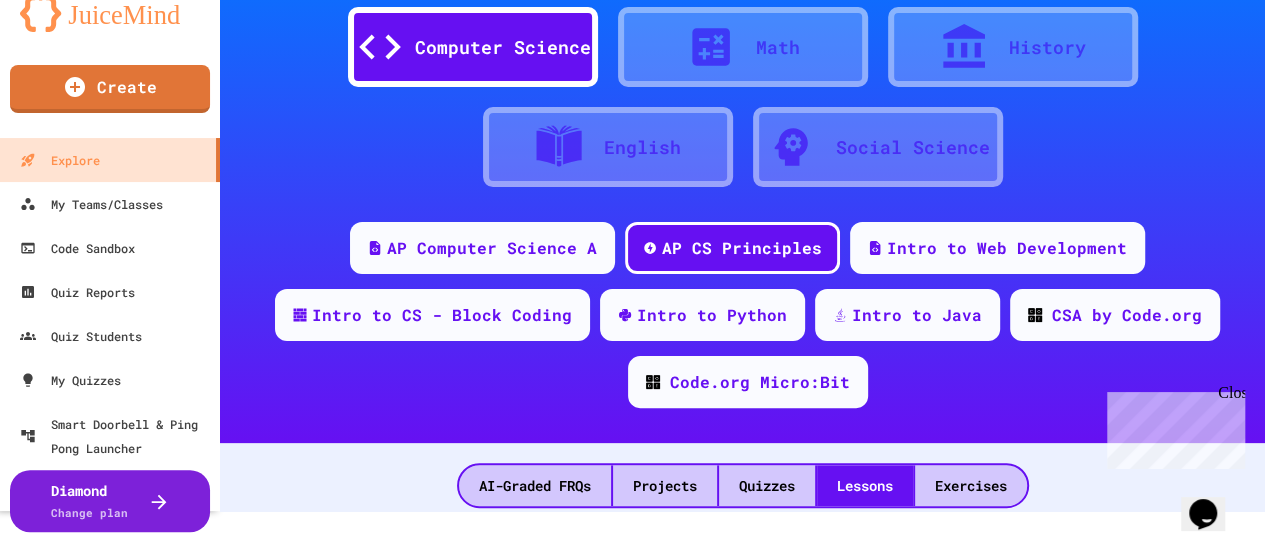 scroll, scrollTop: 0, scrollLeft: 0, axis: both 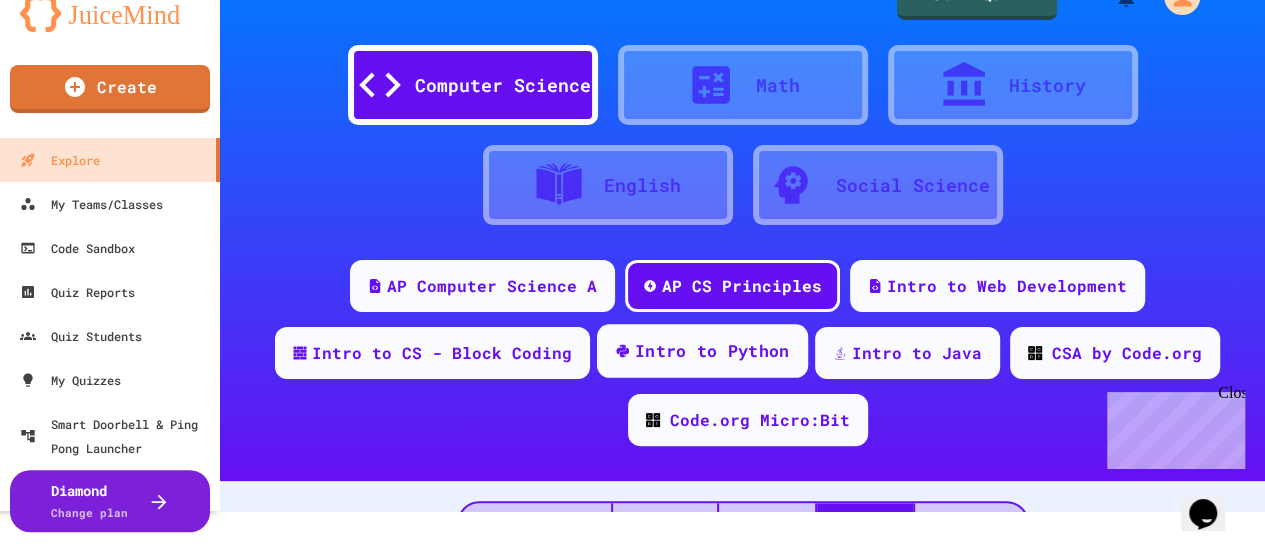 click on "Intro to Python" at bounding box center (712, 351) 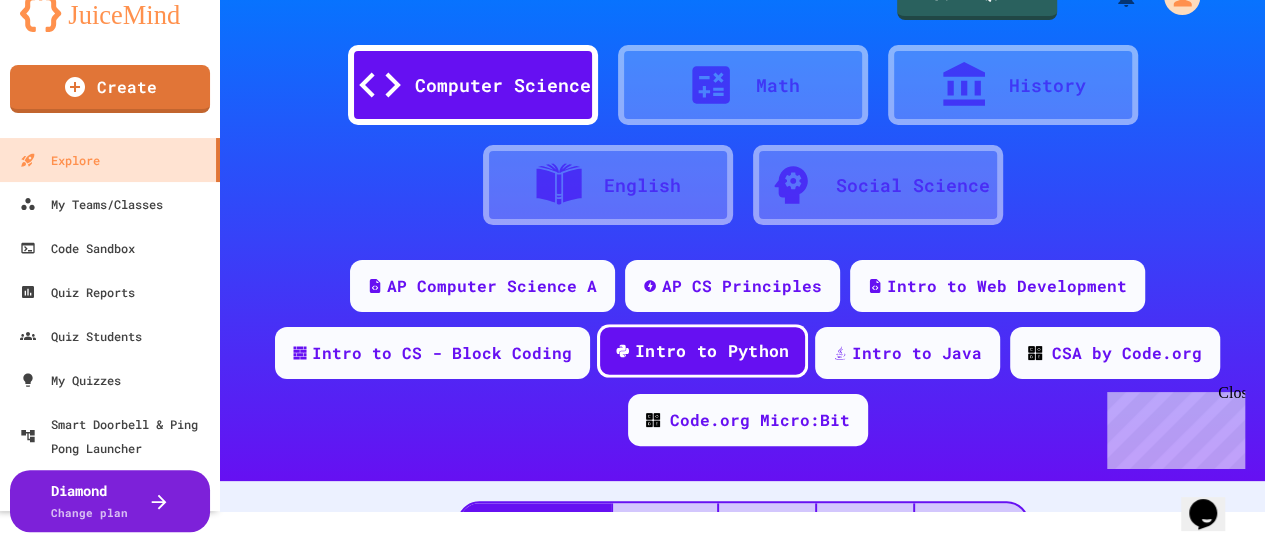 click on "Intro to Python" at bounding box center [712, 351] 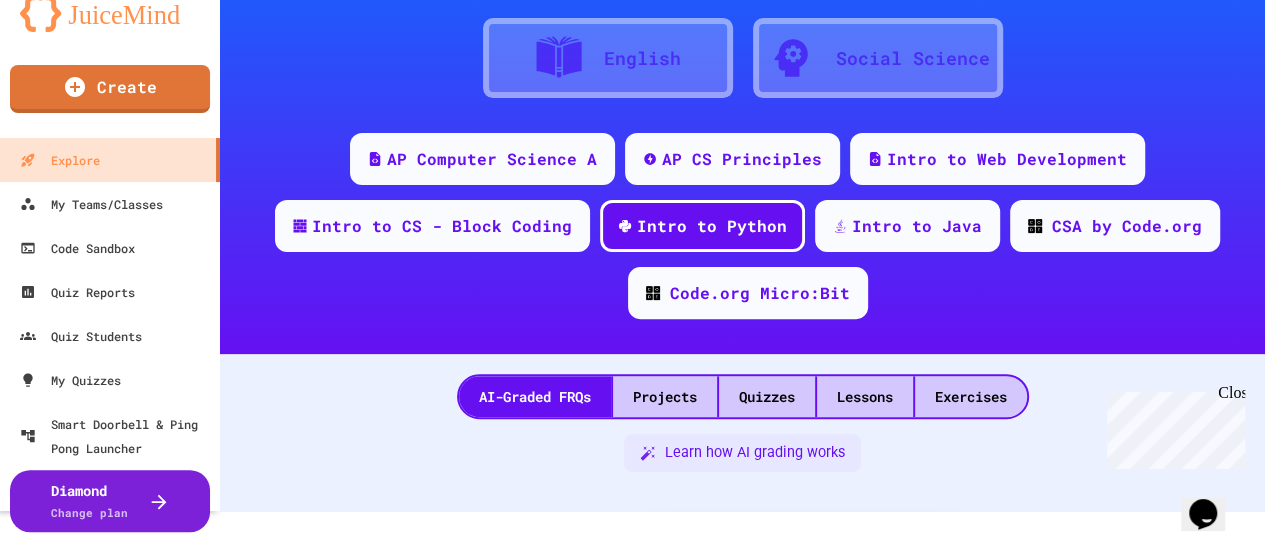 scroll, scrollTop: 0, scrollLeft: 0, axis: both 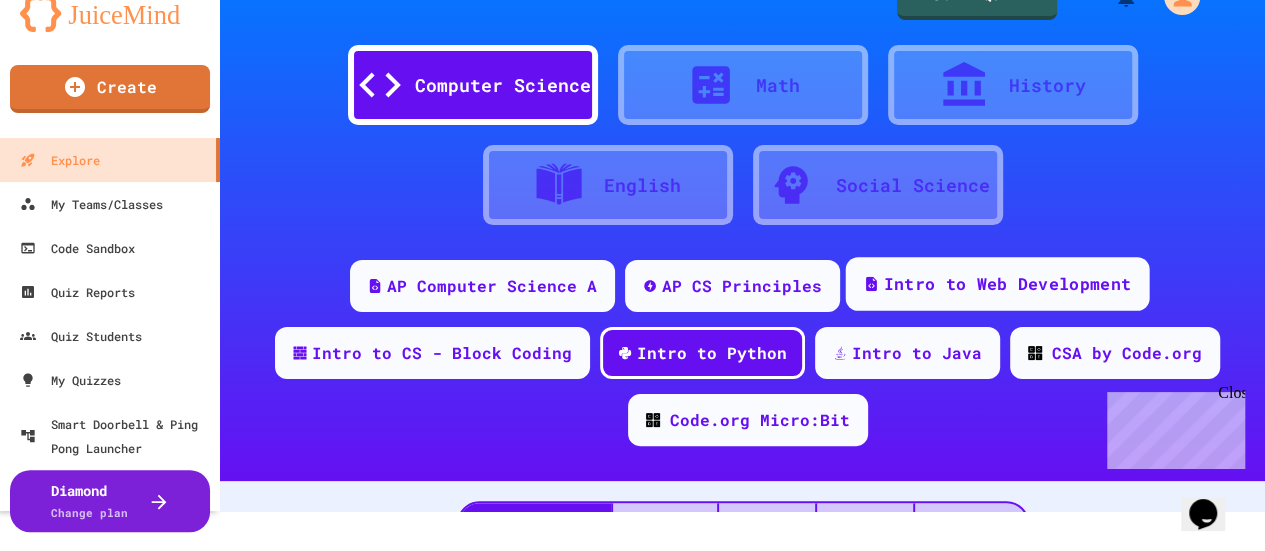 click on "Intro to Web Development" at bounding box center (1007, 284) 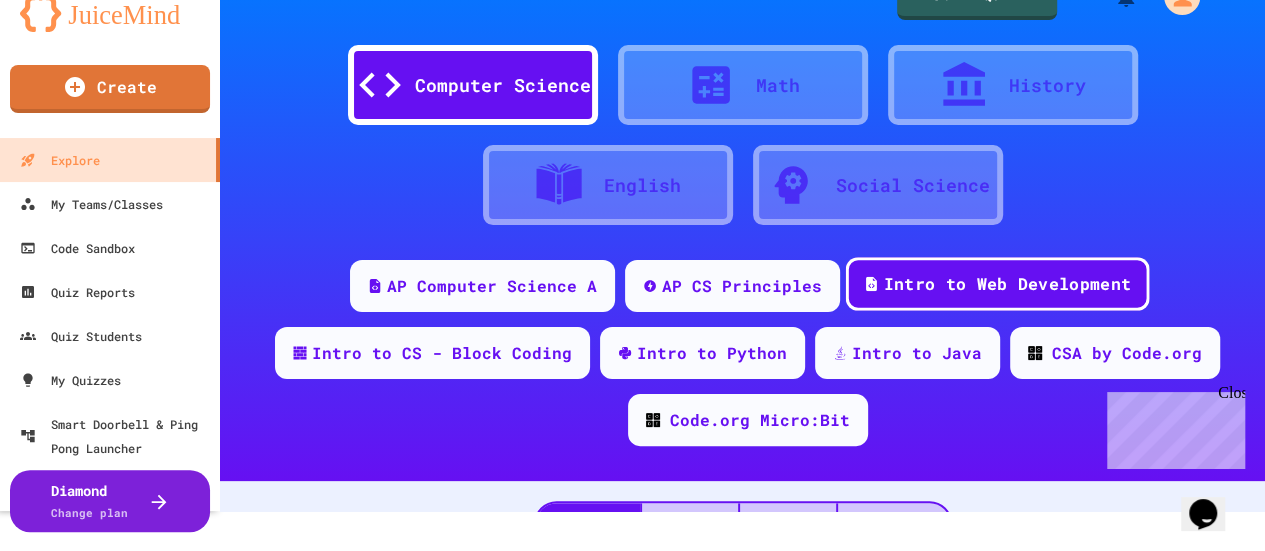 click on "Intro to Web Development" at bounding box center (1007, 284) 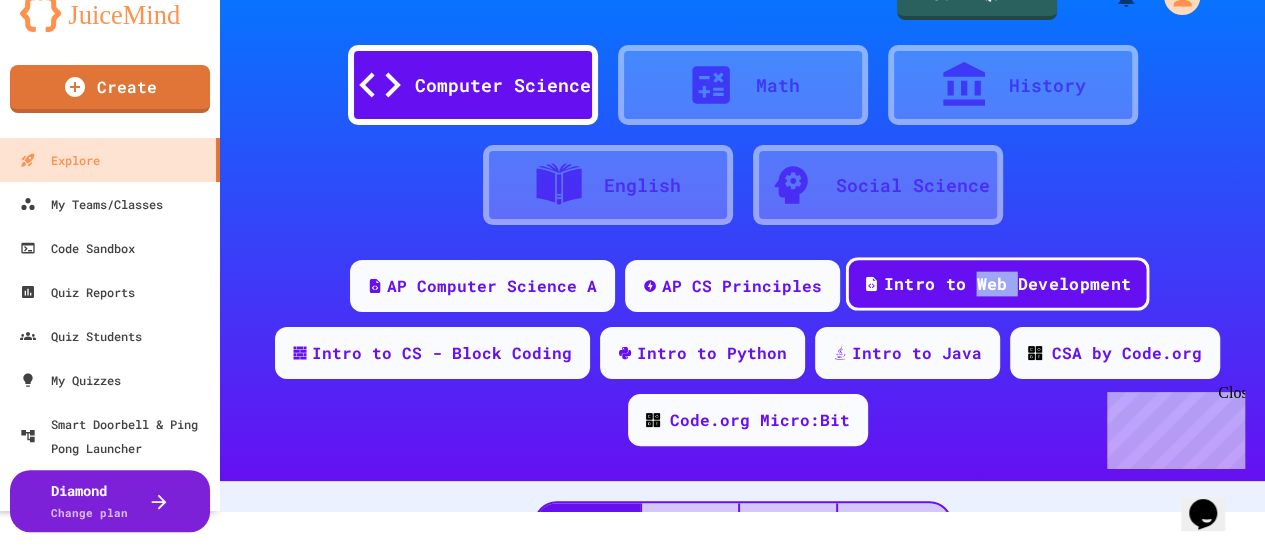 click on "Intro to Web Development" at bounding box center [1007, 284] 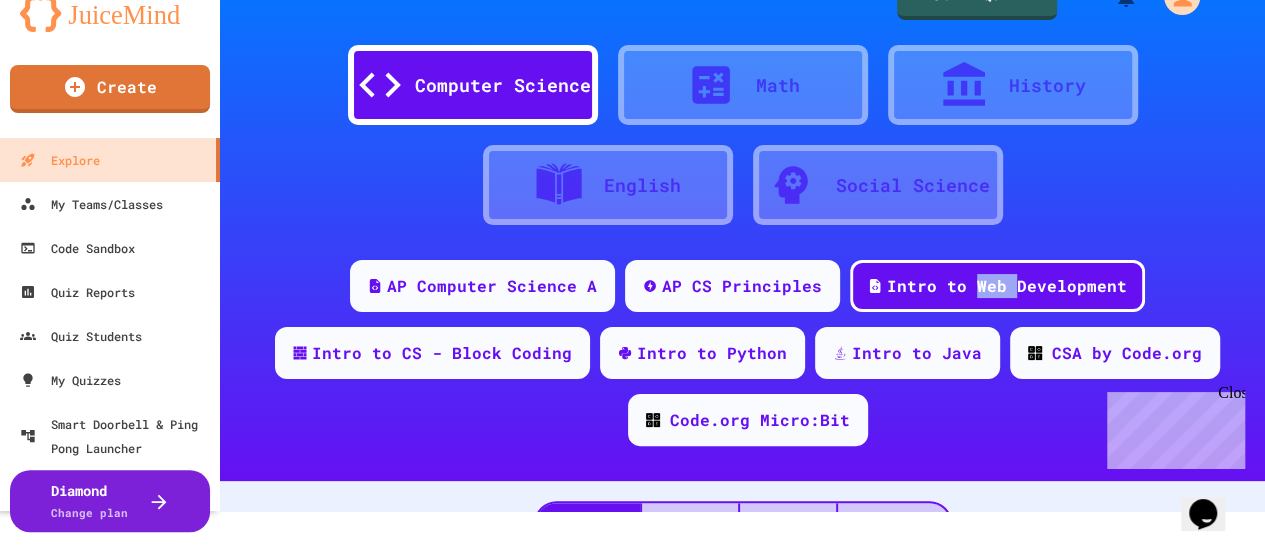 scroll, scrollTop: 250, scrollLeft: 0, axis: vertical 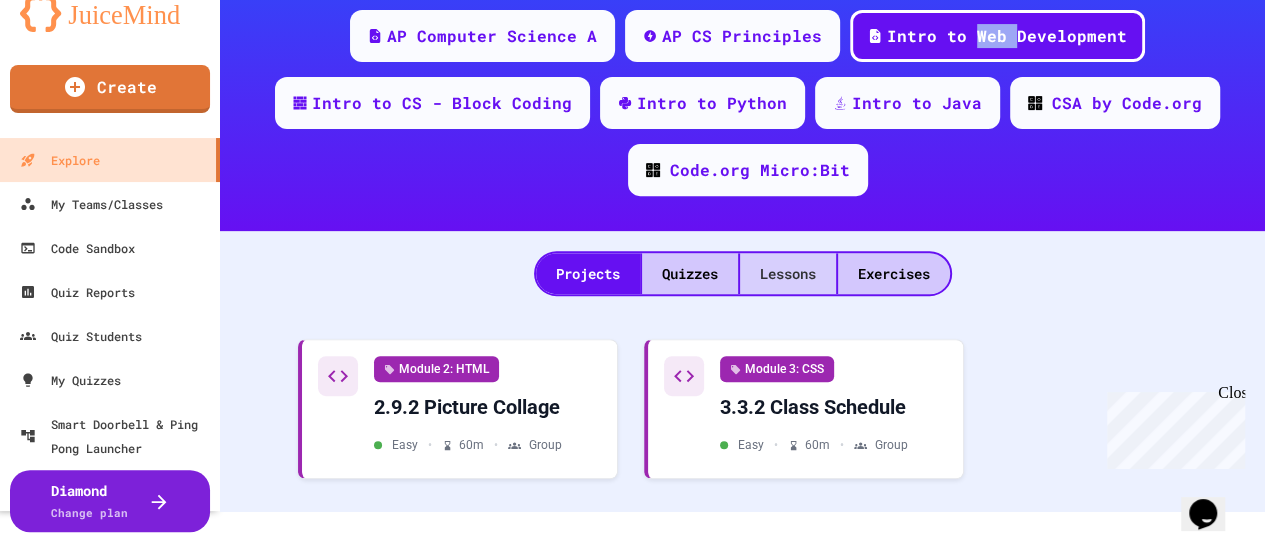 click on "Lessons" at bounding box center (788, 273) 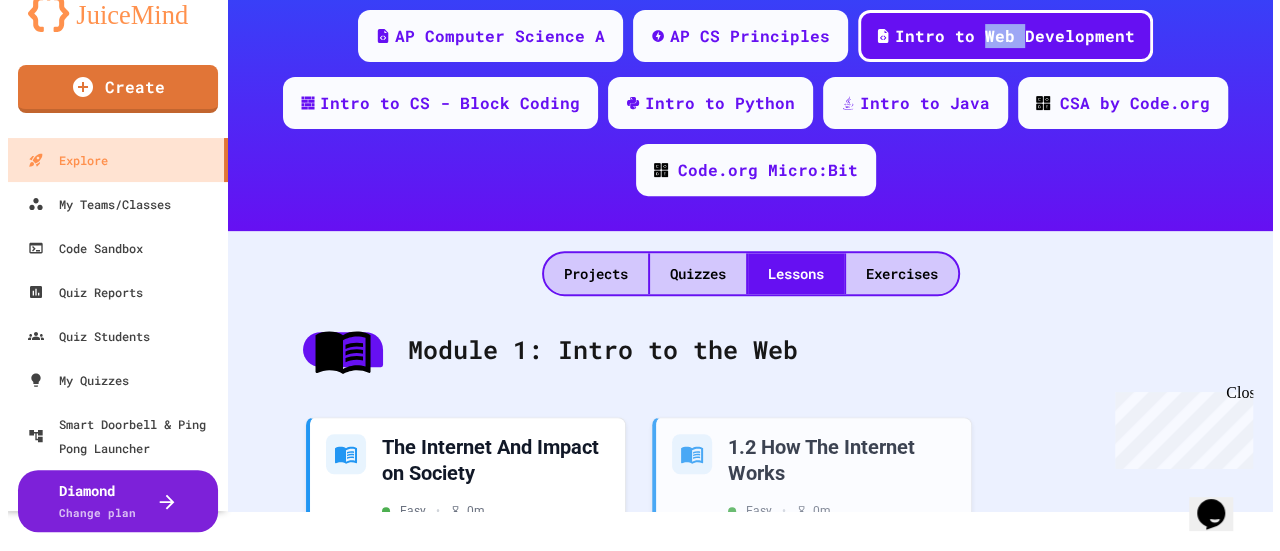 scroll, scrollTop: 450, scrollLeft: 0, axis: vertical 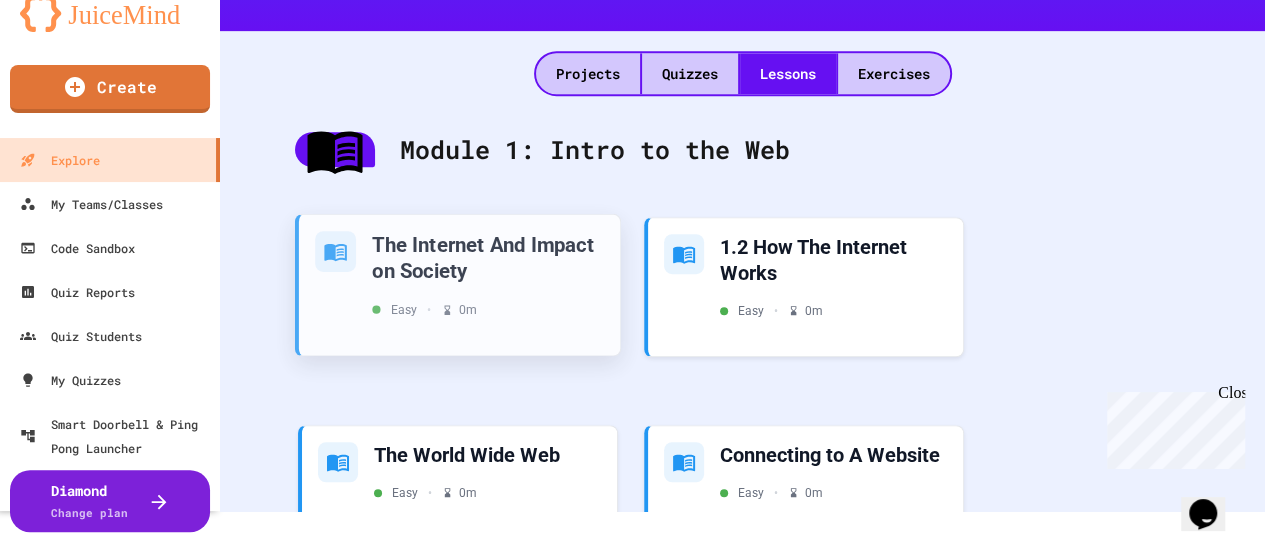 click on "The Internet And Impact on Society" at bounding box center [488, 256] 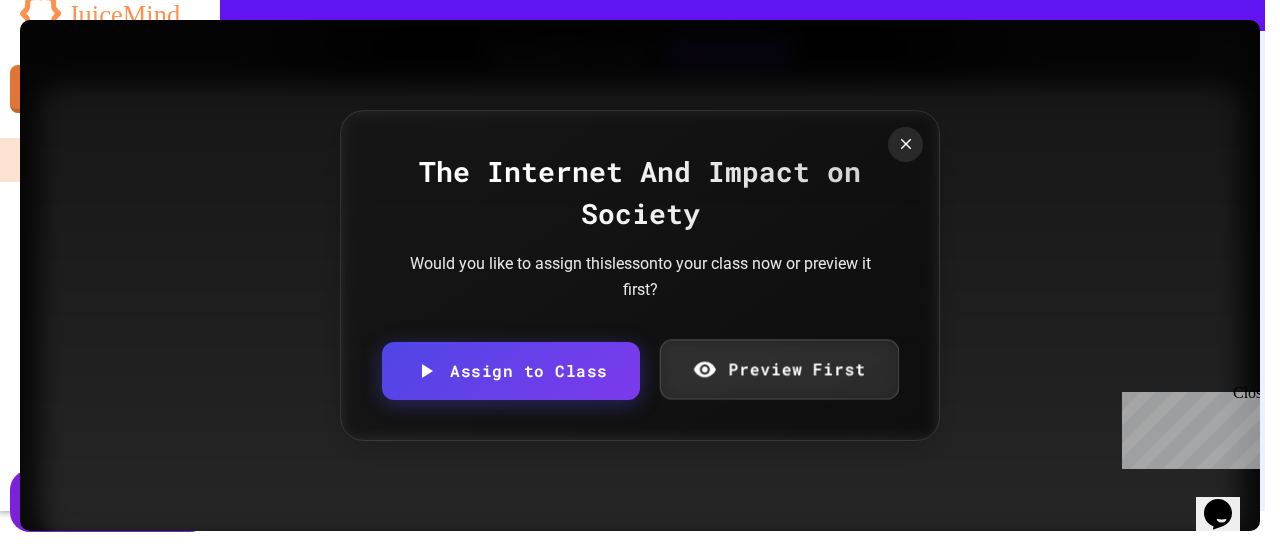 click on "Preview First" at bounding box center (778, 369) 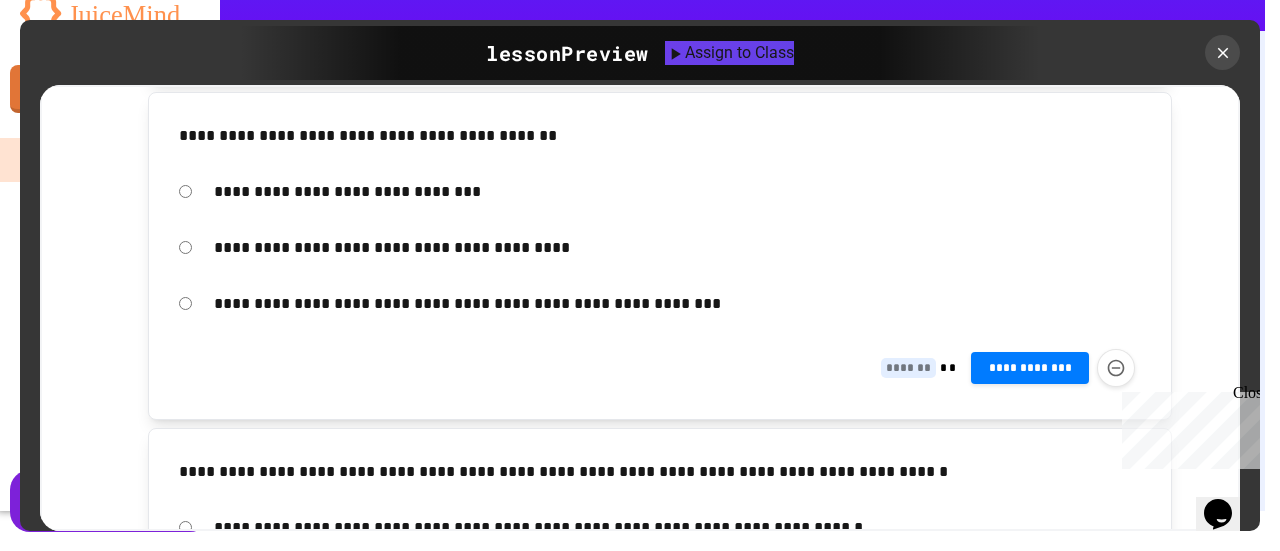 scroll, scrollTop: 4172, scrollLeft: 0, axis: vertical 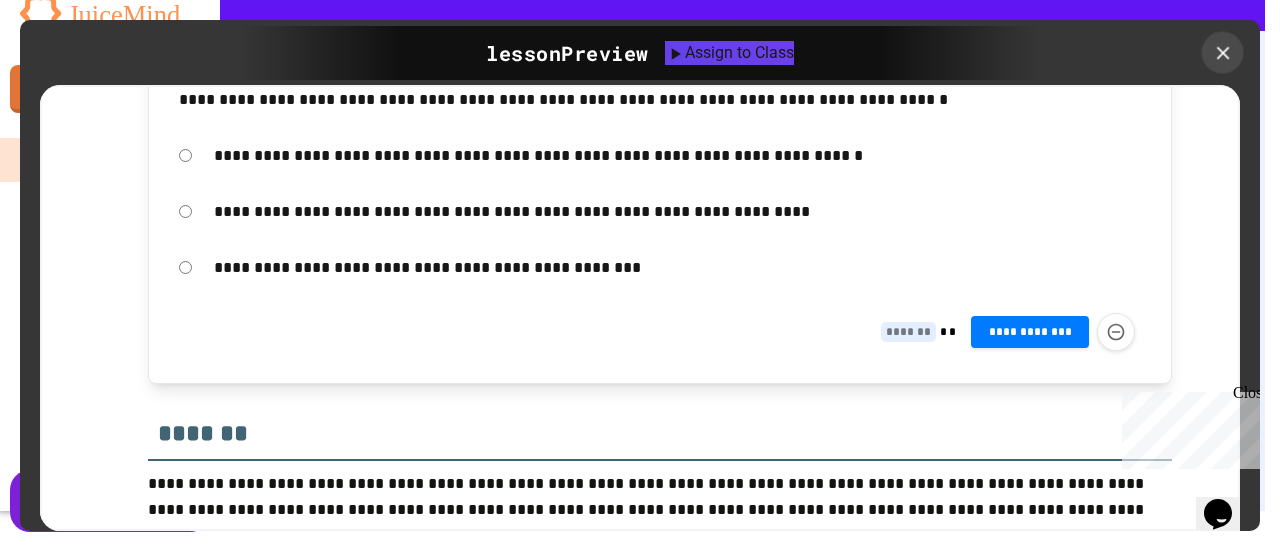 click 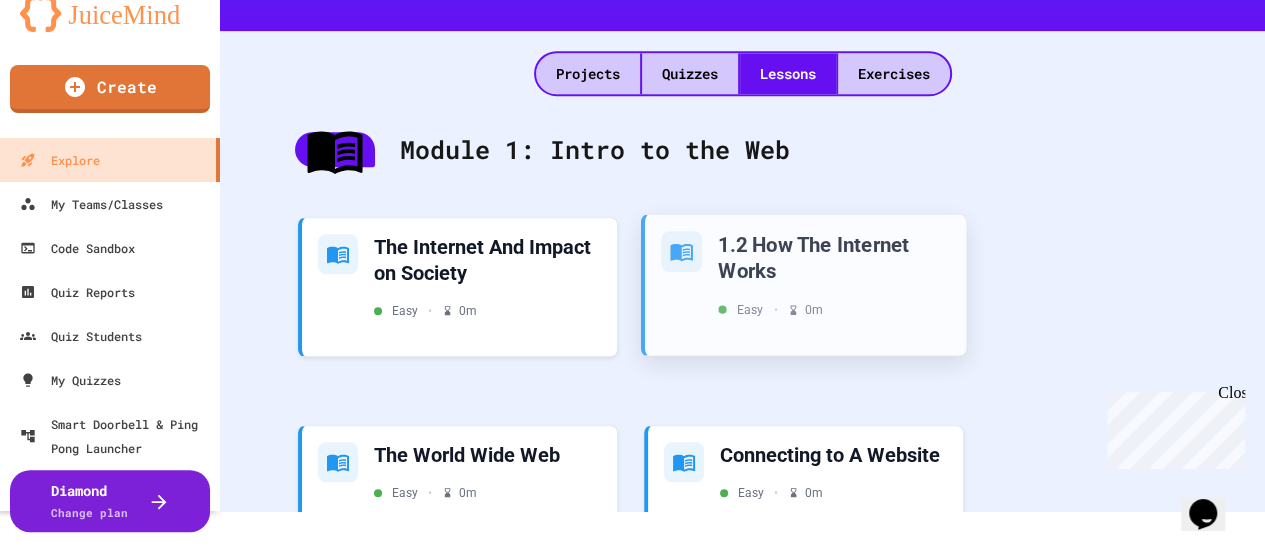 click on "1.2 How The Internet Works Easy • 0 m" at bounding box center [834, 274] 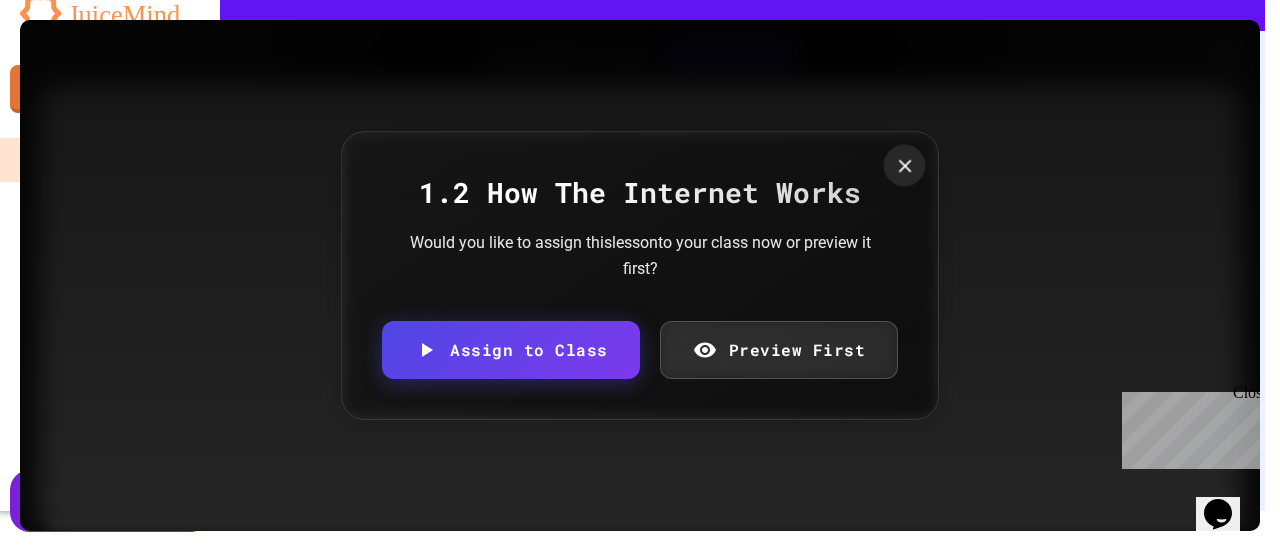 click 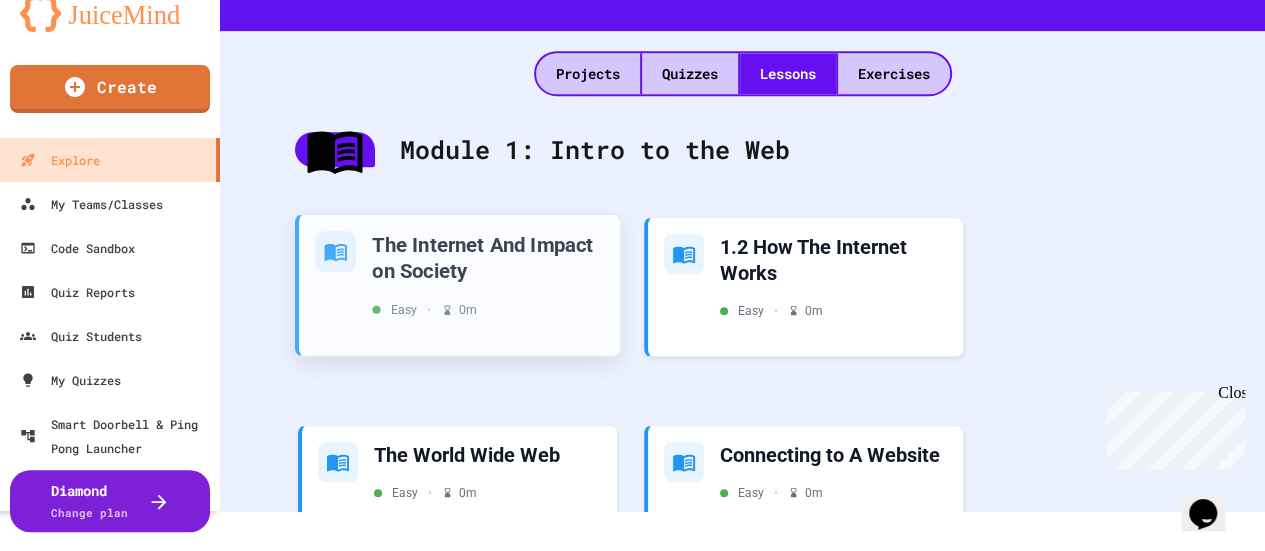 click on "The Internet And Impact on Society" at bounding box center (487, 257) 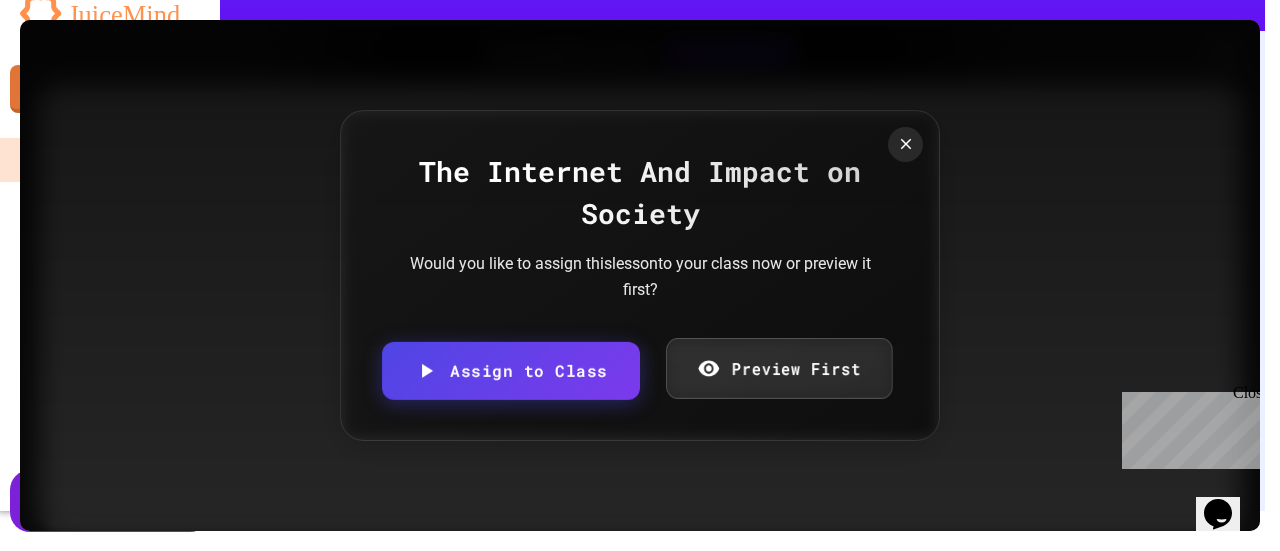 click 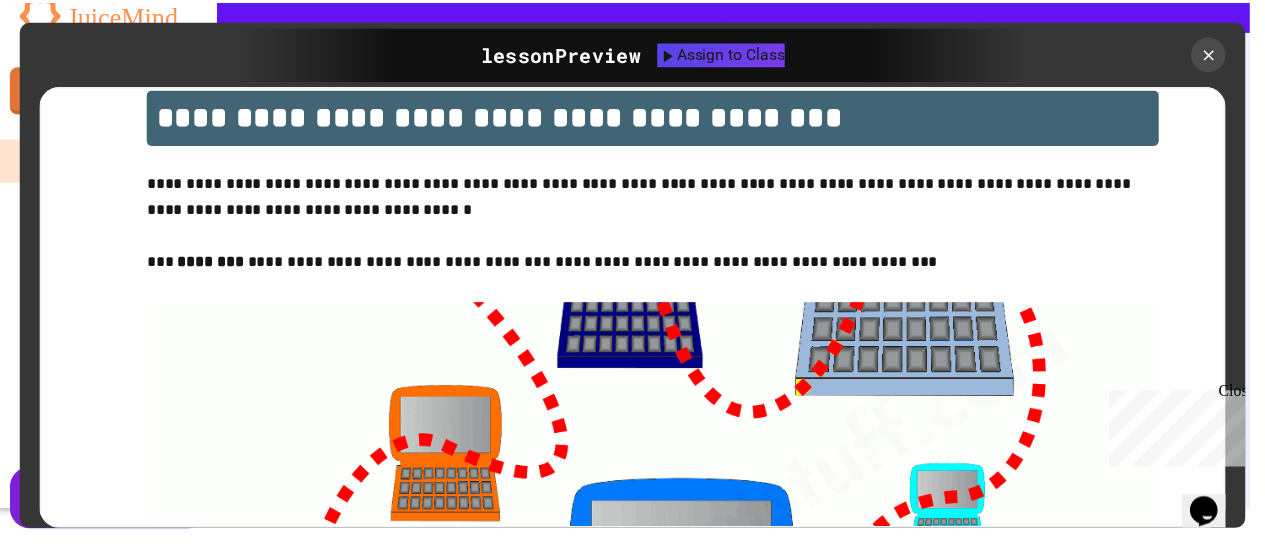 scroll, scrollTop: 200, scrollLeft: 0, axis: vertical 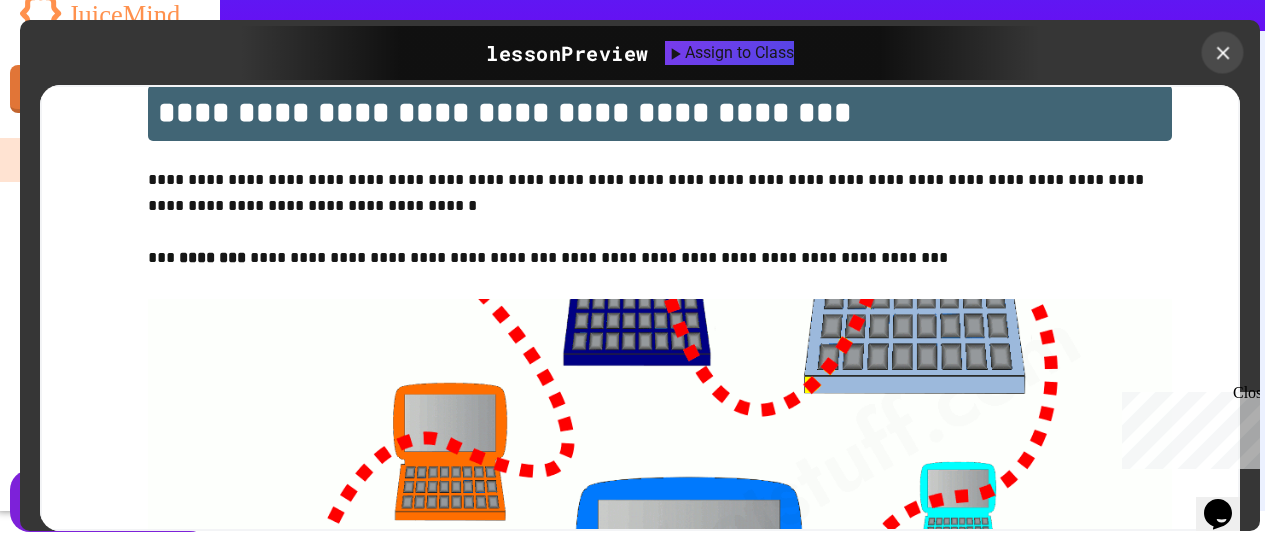 click 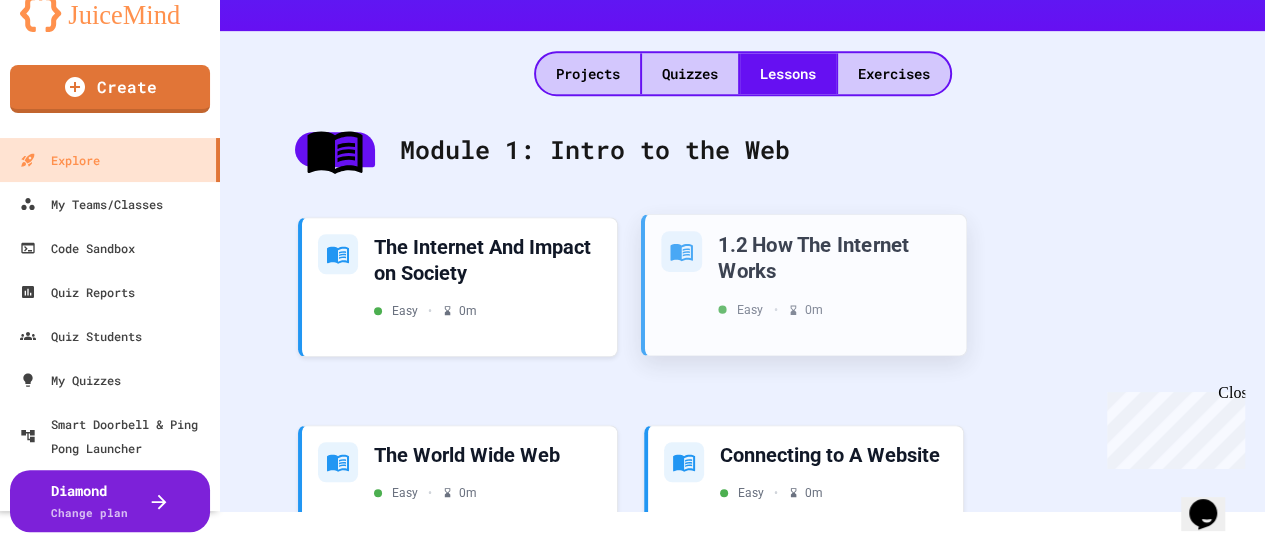 click on "1.2 How The Internet Works" at bounding box center [834, 256] 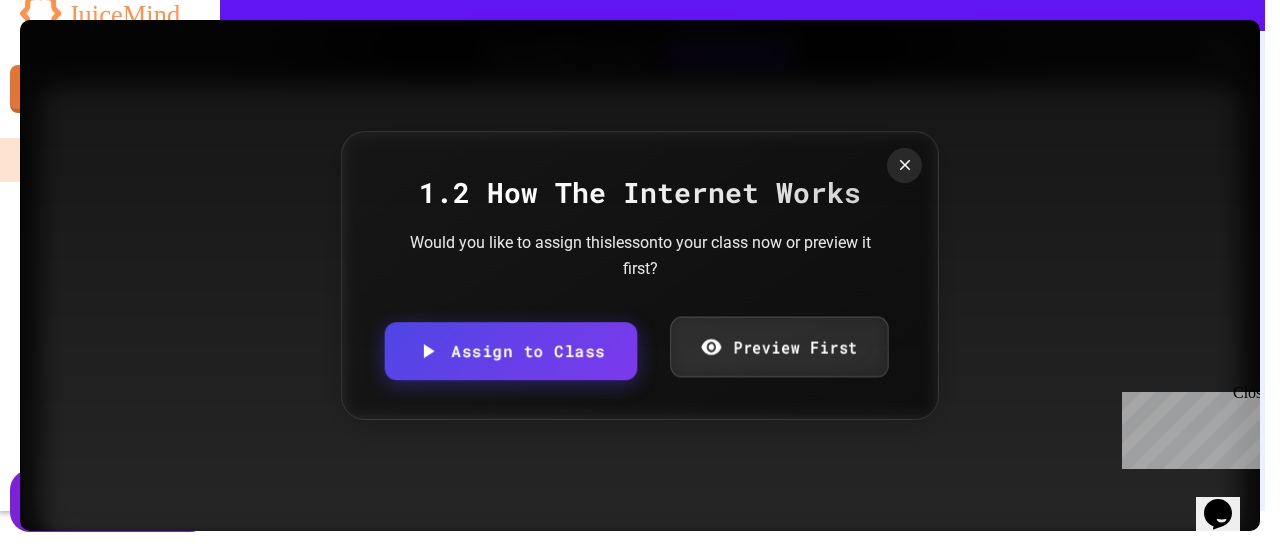 click on "Preview First" at bounding box center [779, 347] 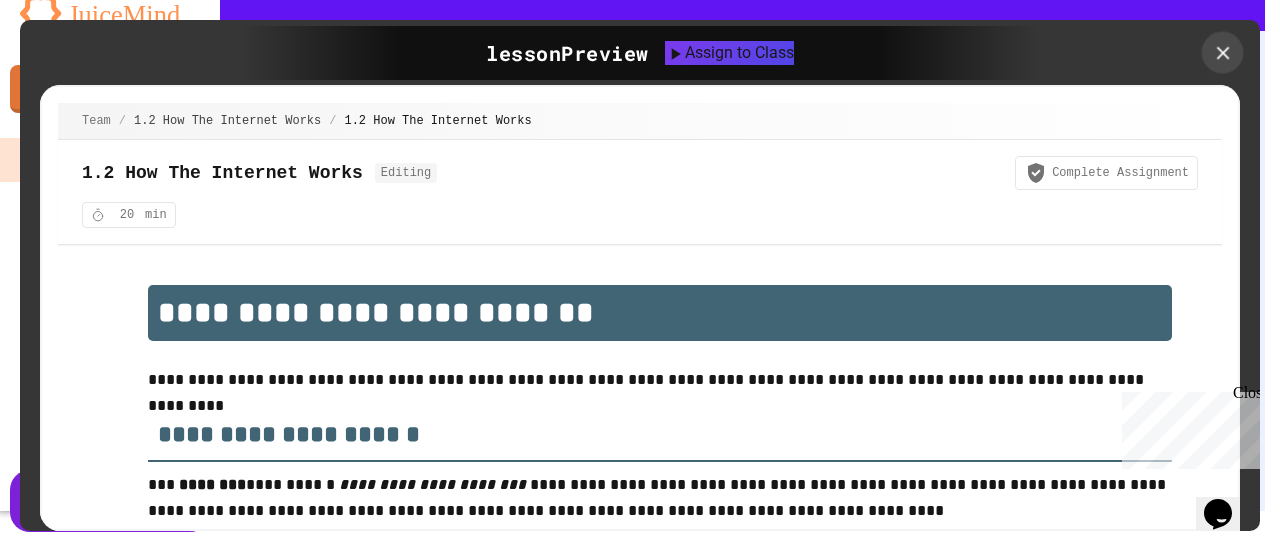 click 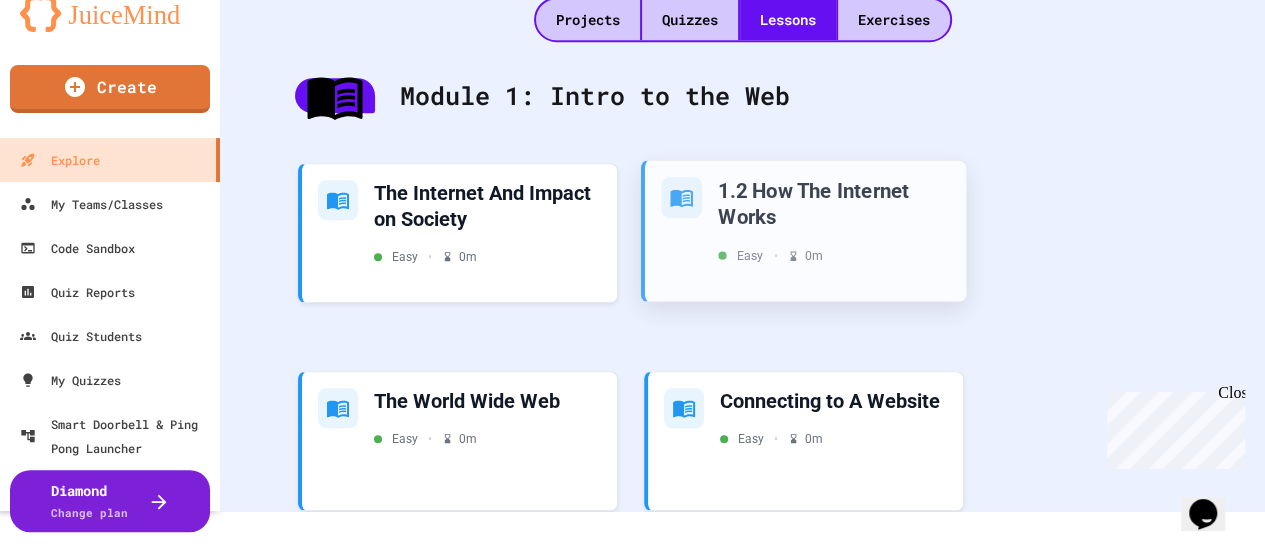 scroll, scrollTop: 550, scrollLeft: 0, axis: vertical 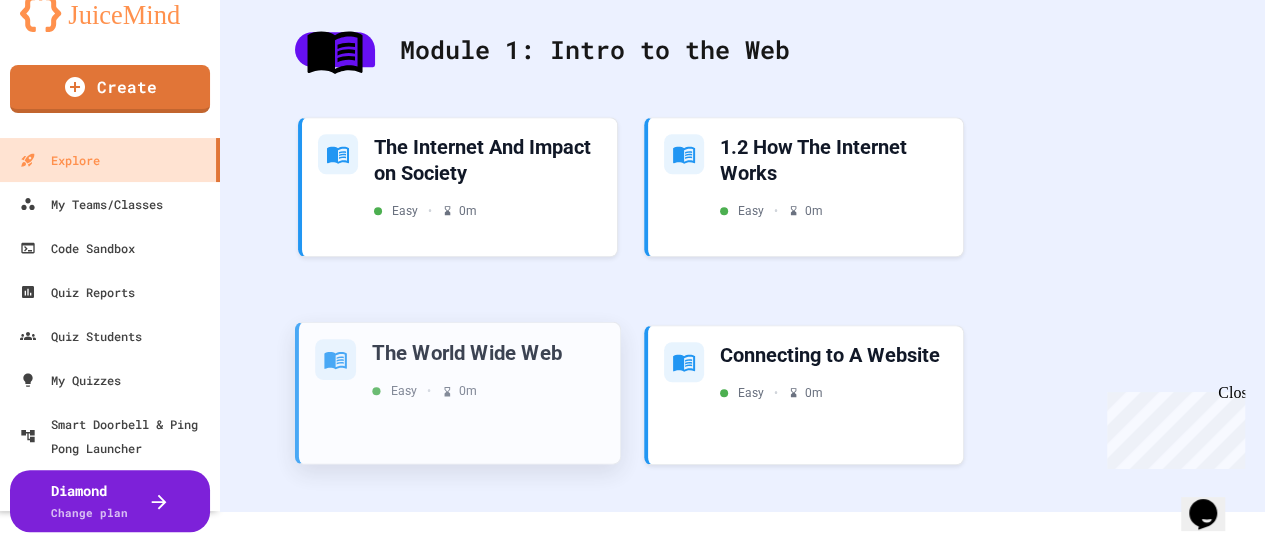 click on "The World Wide Web" at bounding box center [488, 351] 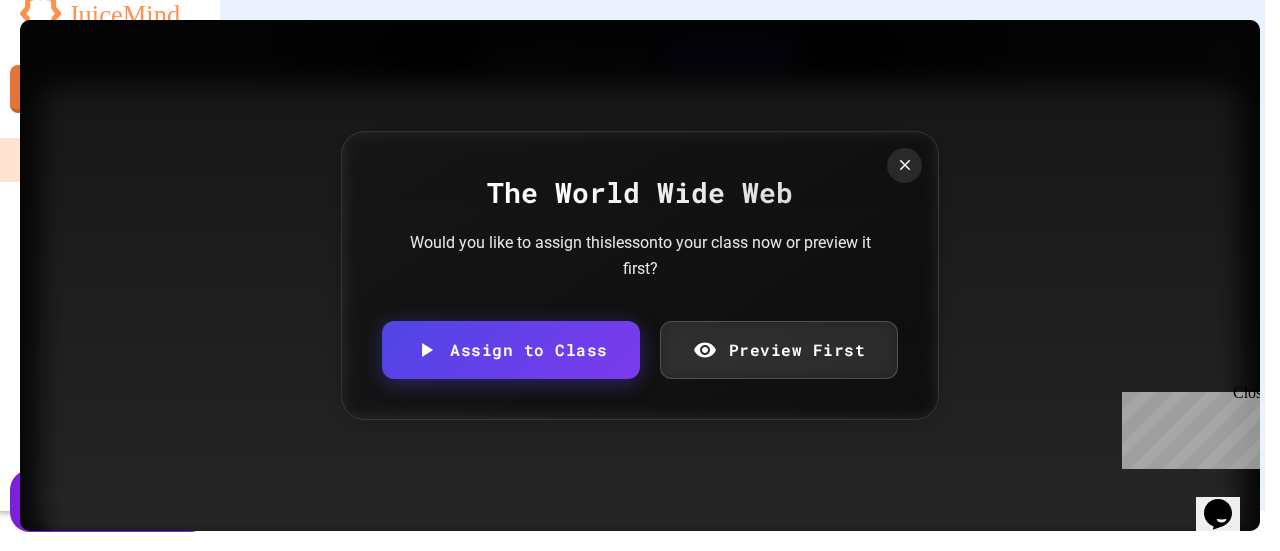click on "Preview First" at bounding box center [779, 350] 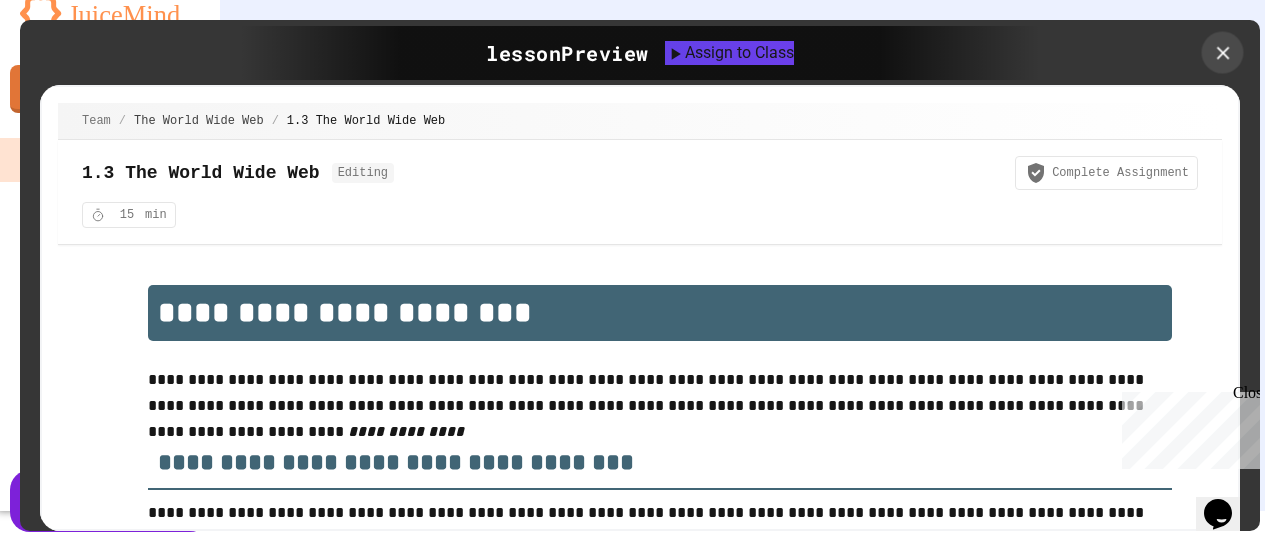 click 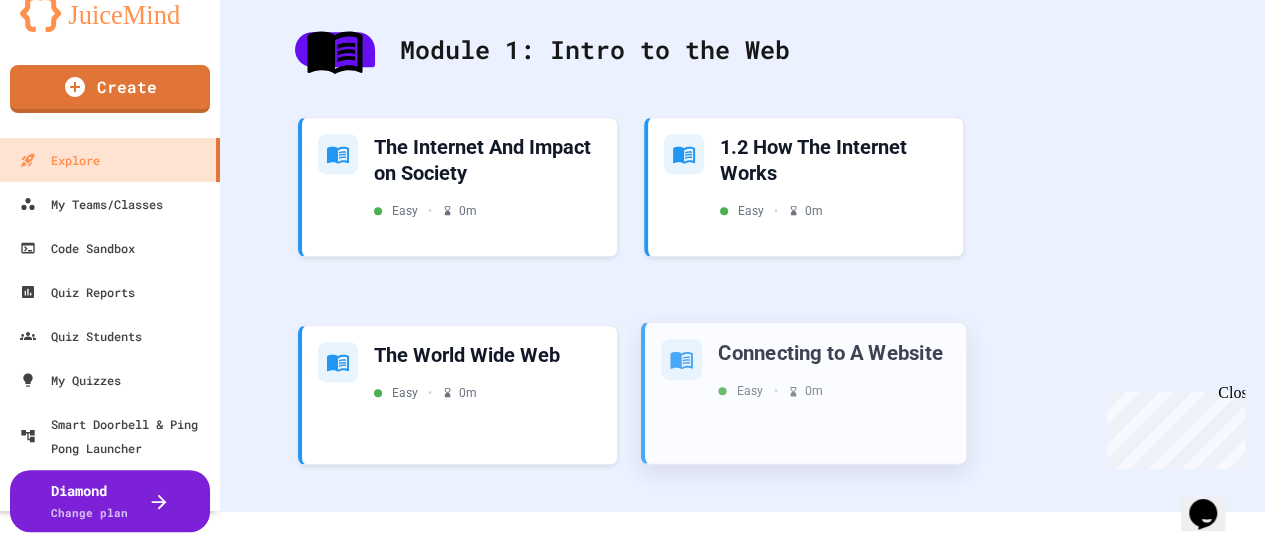 click on "Connecting to A Website Easy • 0 m" at bounding box center (834, 368) 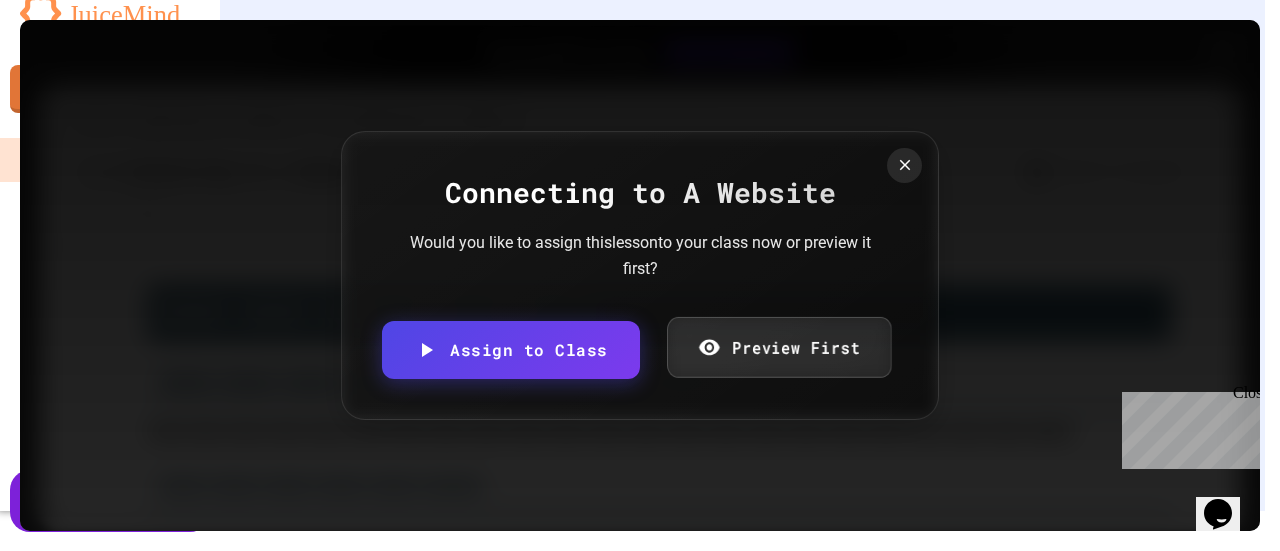 click on "Preview First" at bounding box center [779, 347] 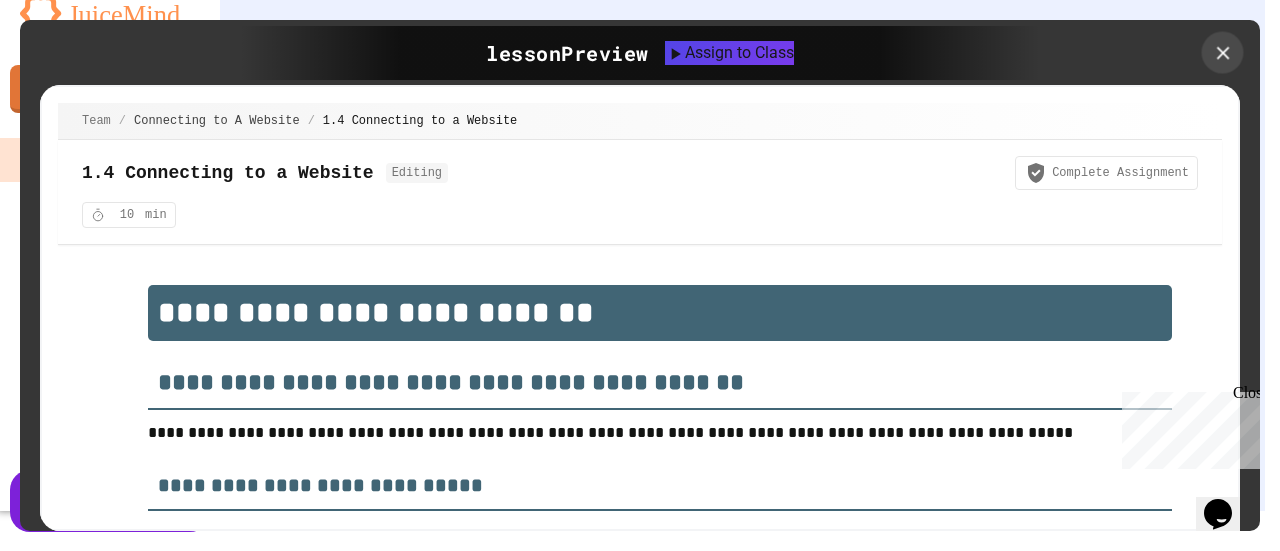 click 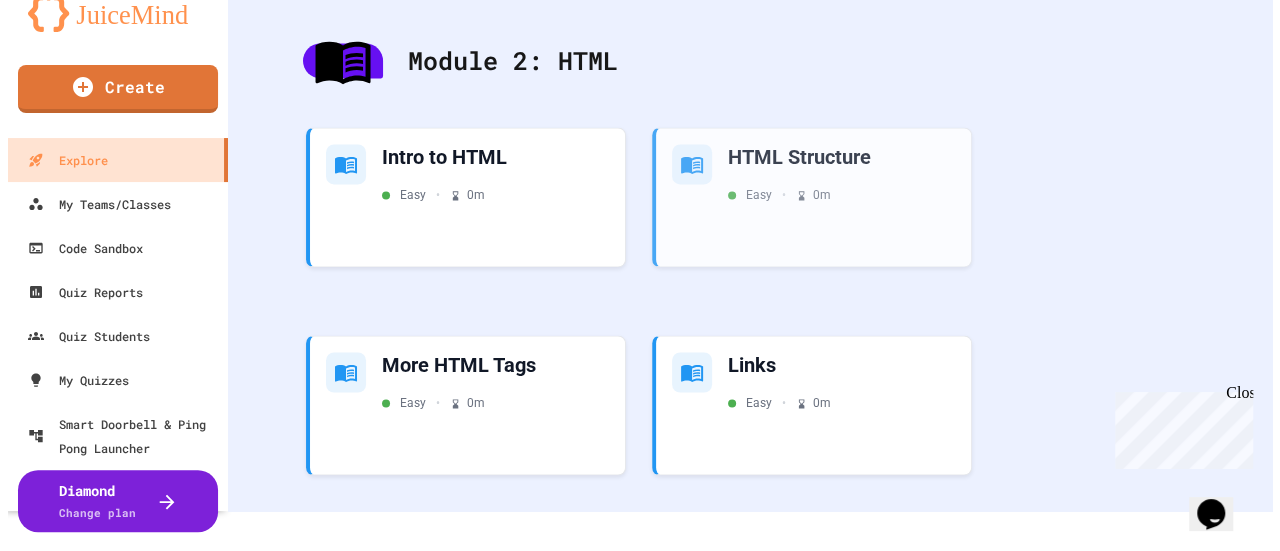 scroll, scrollTop: 1450, scrollLeft: 0, axis: vertical 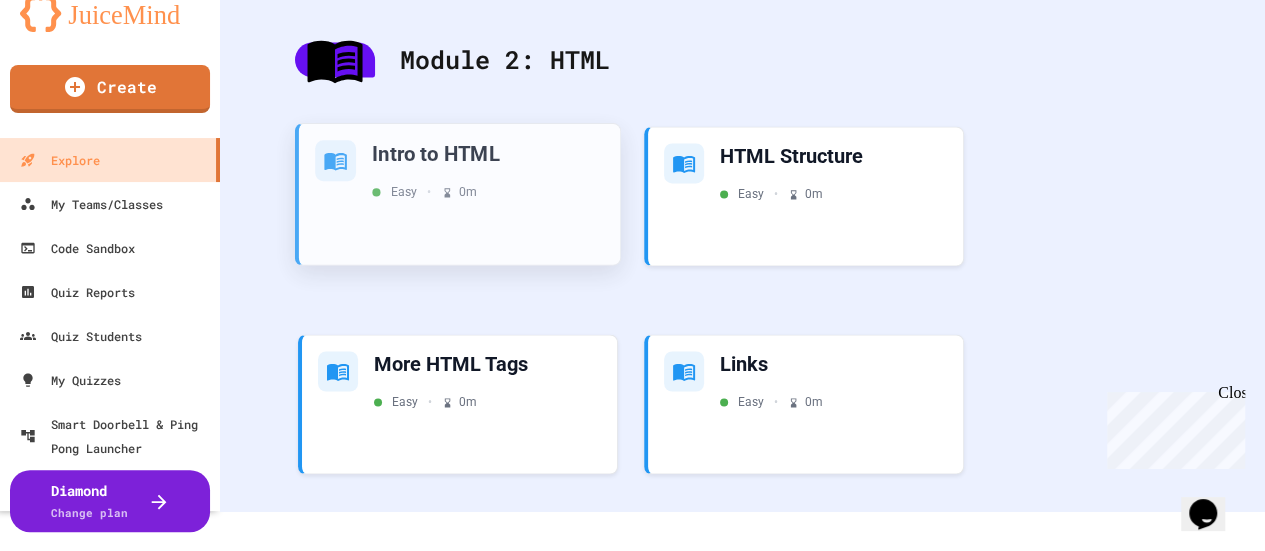 click on "Intro to HTML Easy • 0 m" at bounding box center (459, 194) 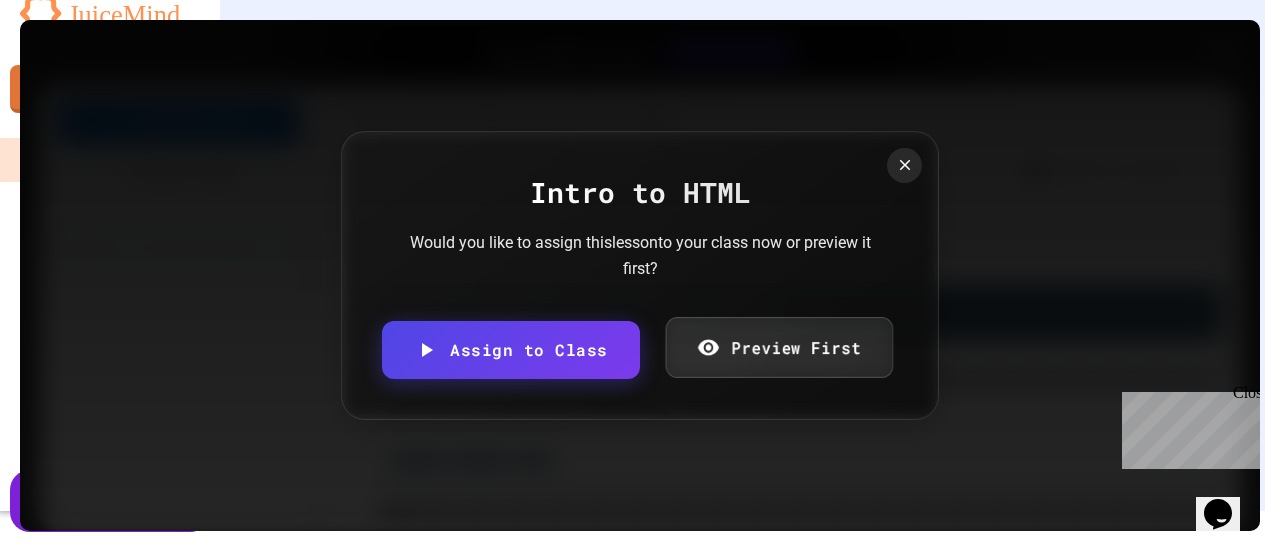 click on "Preview First" at bounding box center (778, 347) 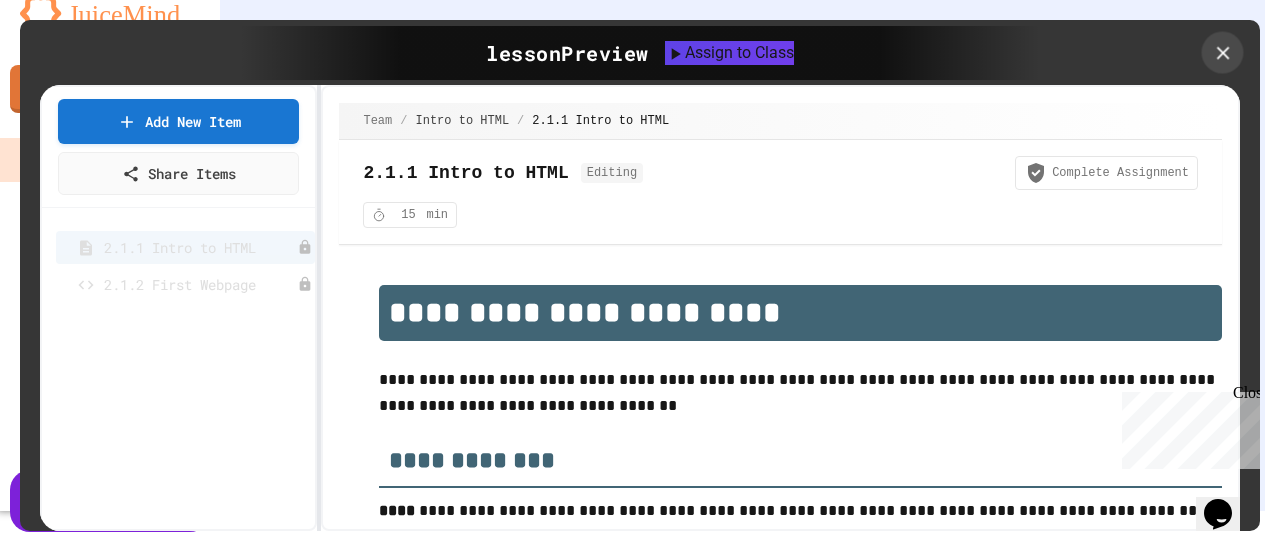 click at bounding box center (1223, 53) 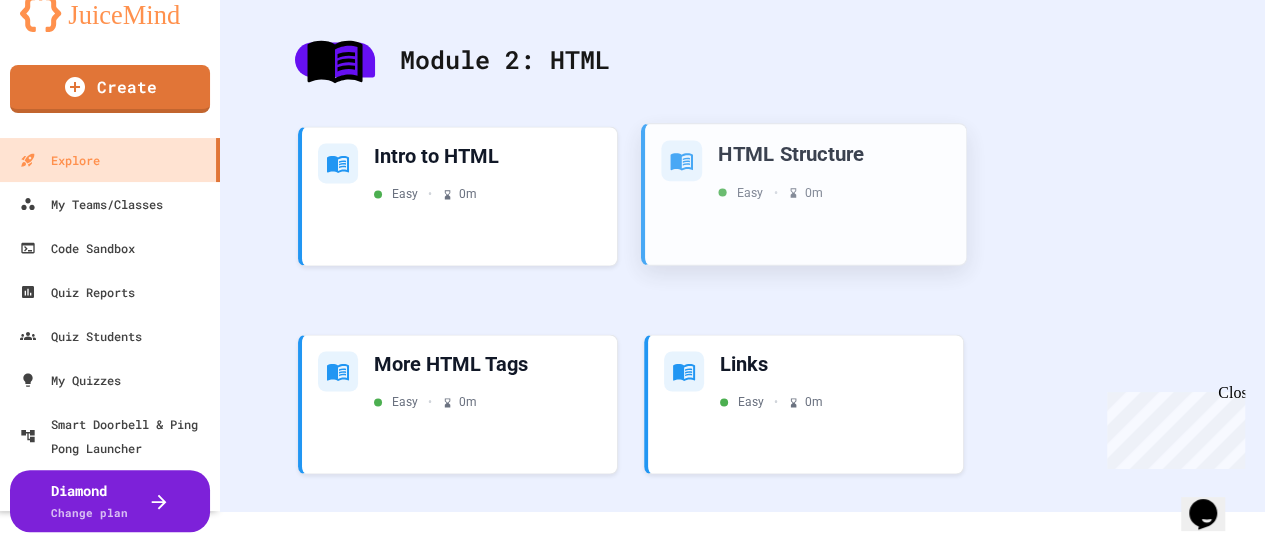 click on "HTML Structure Easy • 0 m" at bounding box center [805, 194] 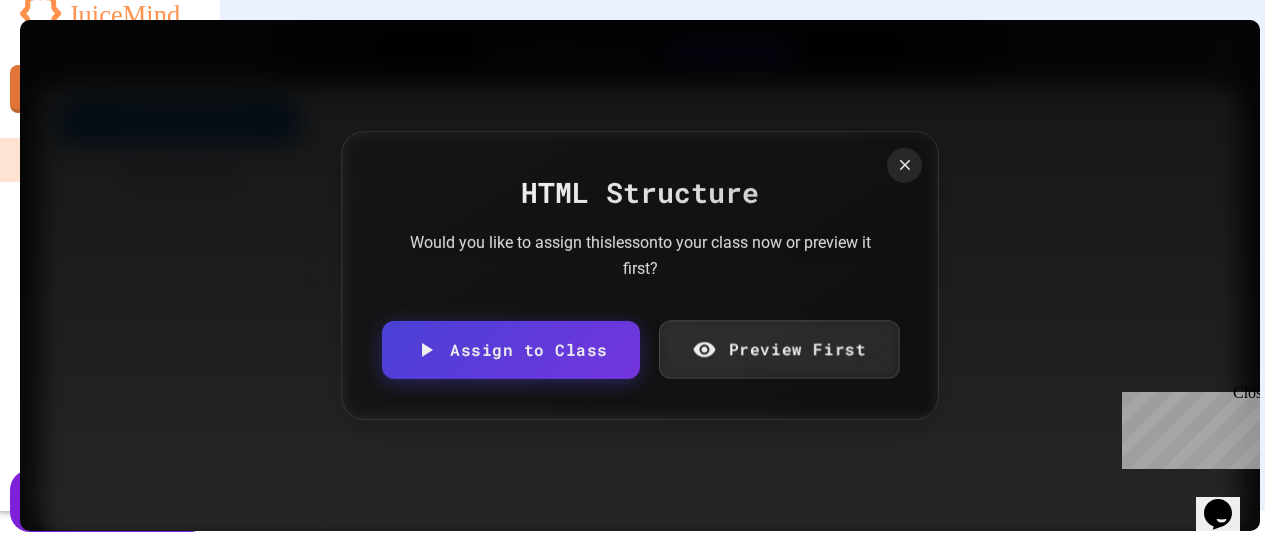 click on "Preview First" at bounding box center [779, 349] 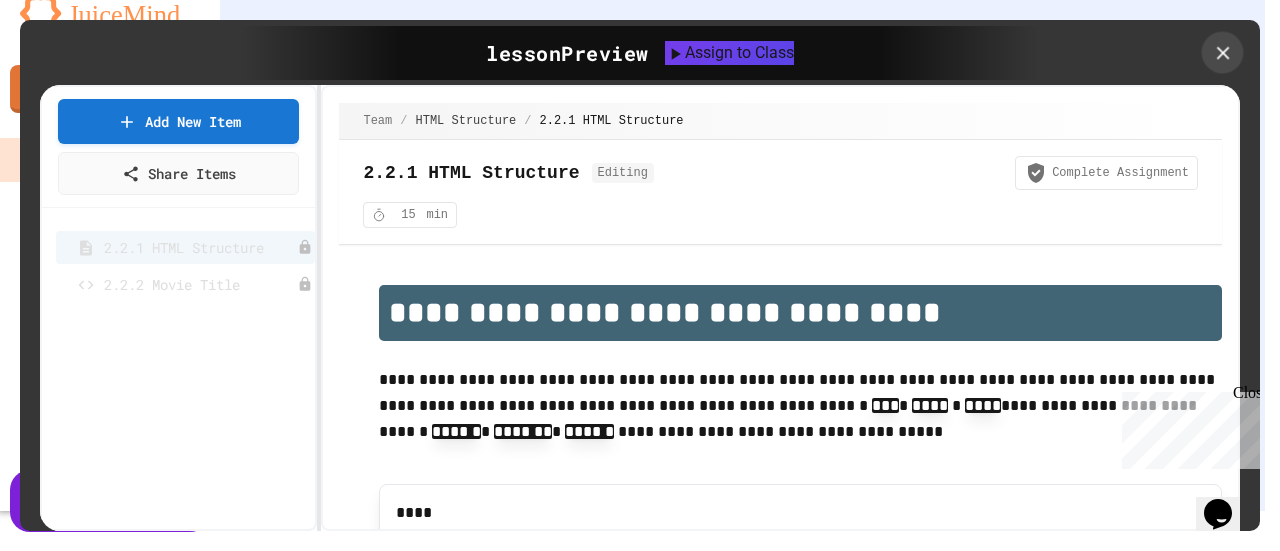 click 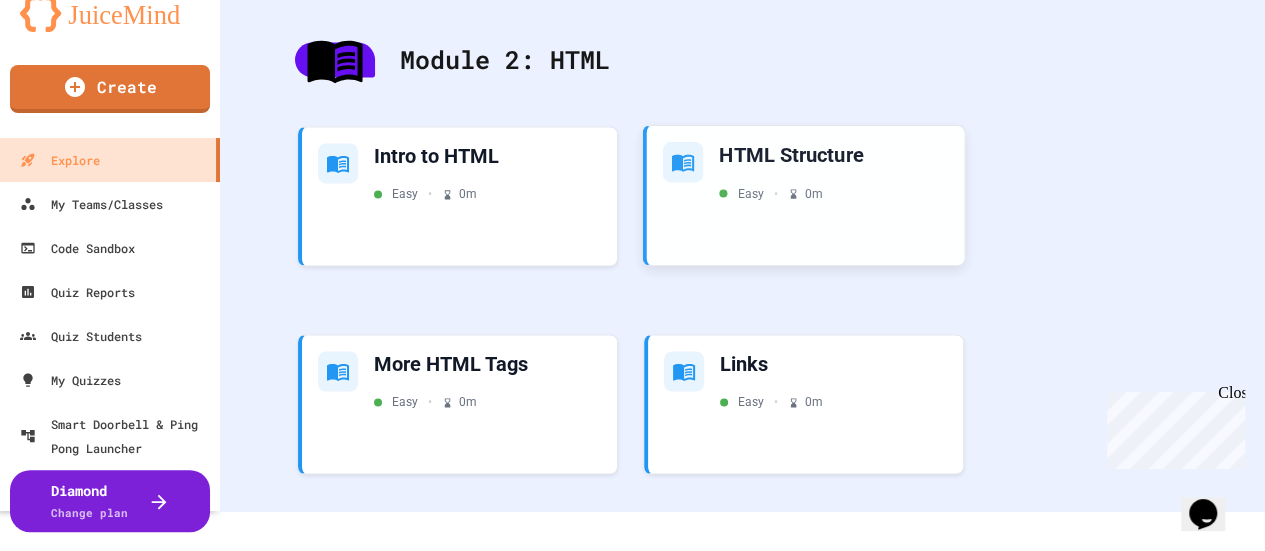 click on "Easy • 0 m" at bounding box center [833, 193] 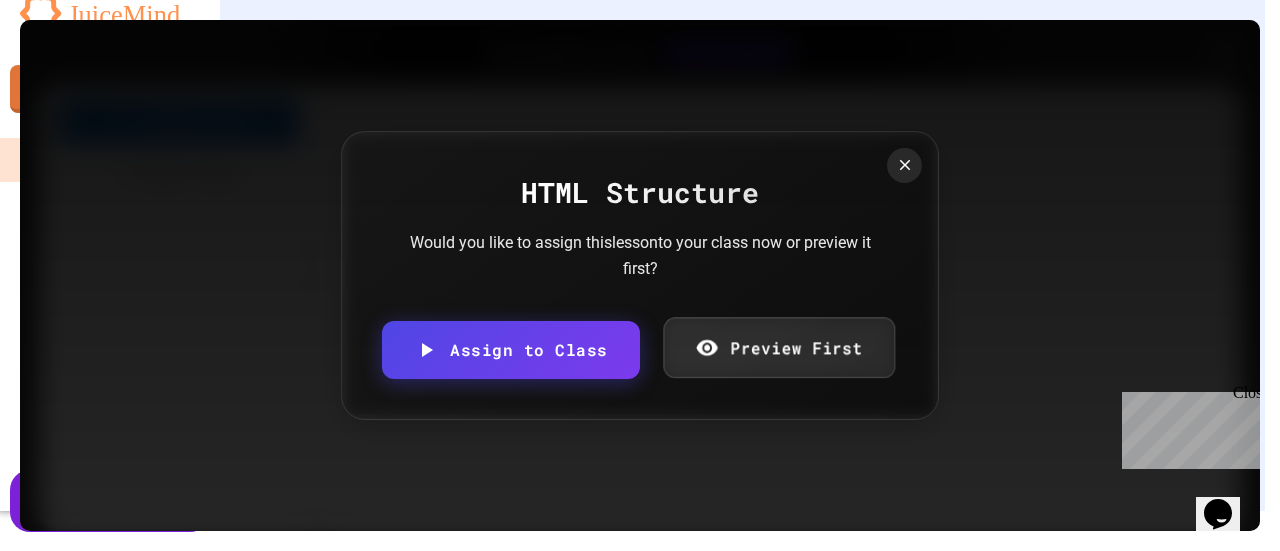 click on "Preview First" at bounding box center [779, 347] 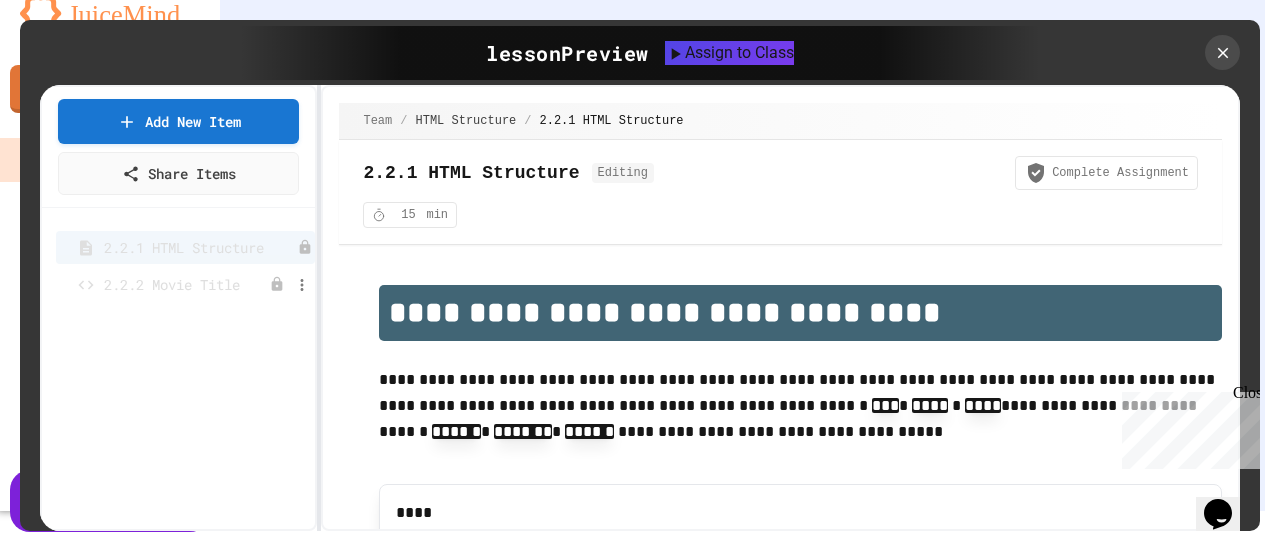 click on "2.2.2 Movie Title" at bounding box center [175, 284] 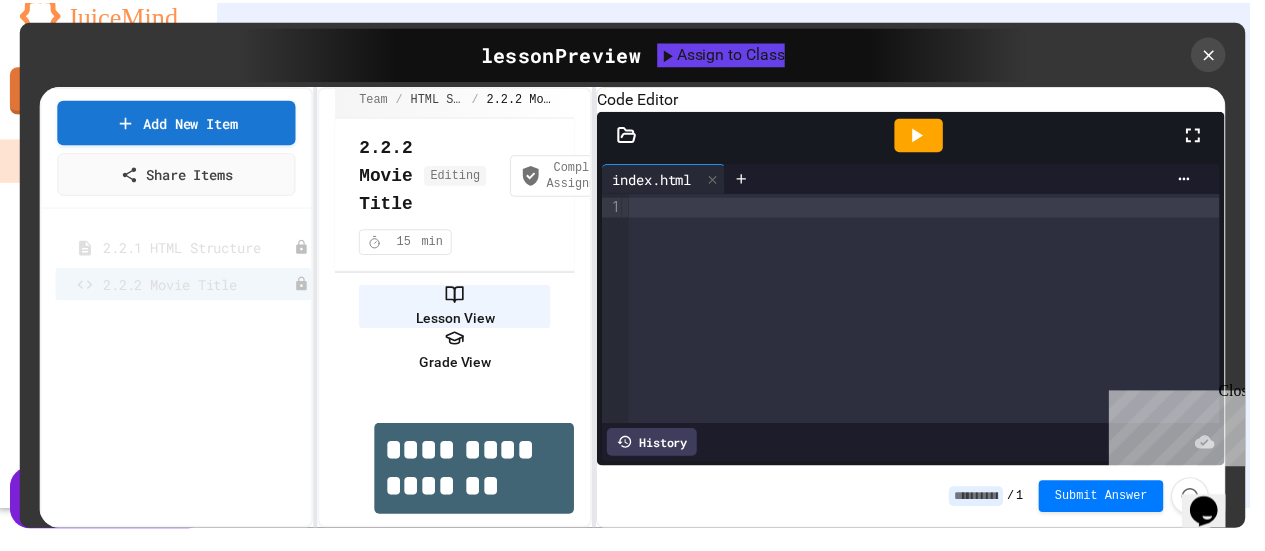 scroll, scrollTop: 0, scrollLeft: 0, axis: both 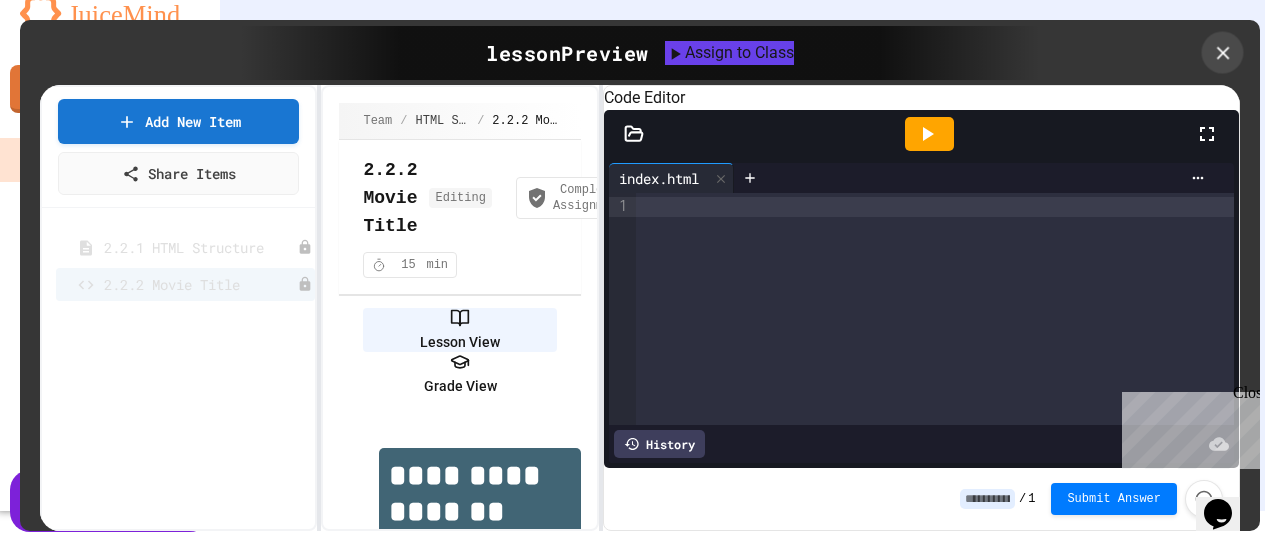 click 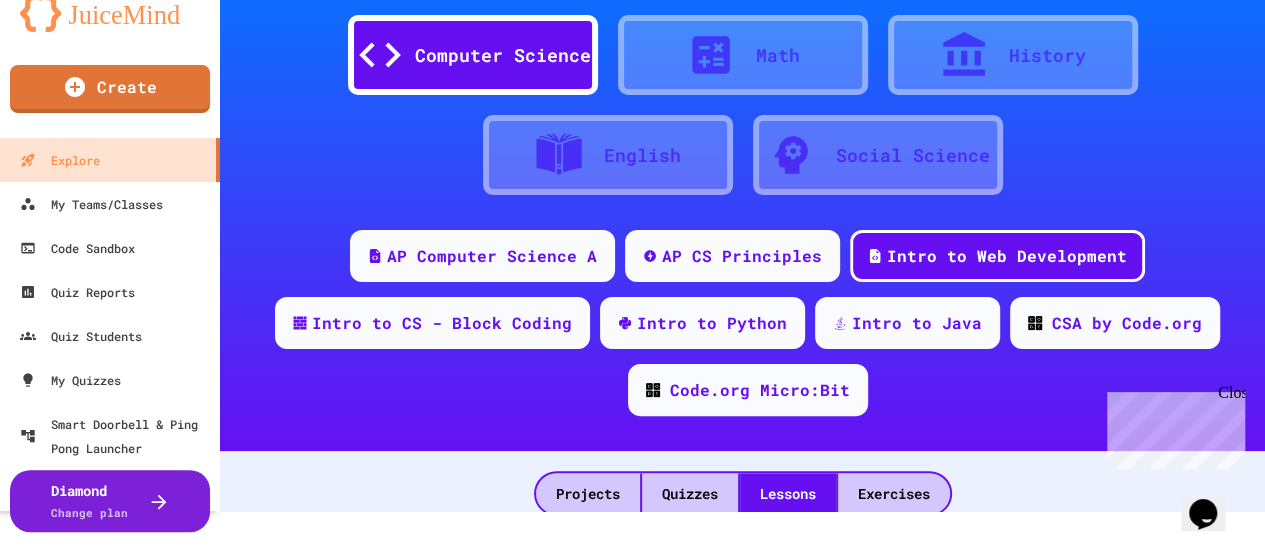 scroll, scrollTop: 0, scrollLeft: 0, axis: both 